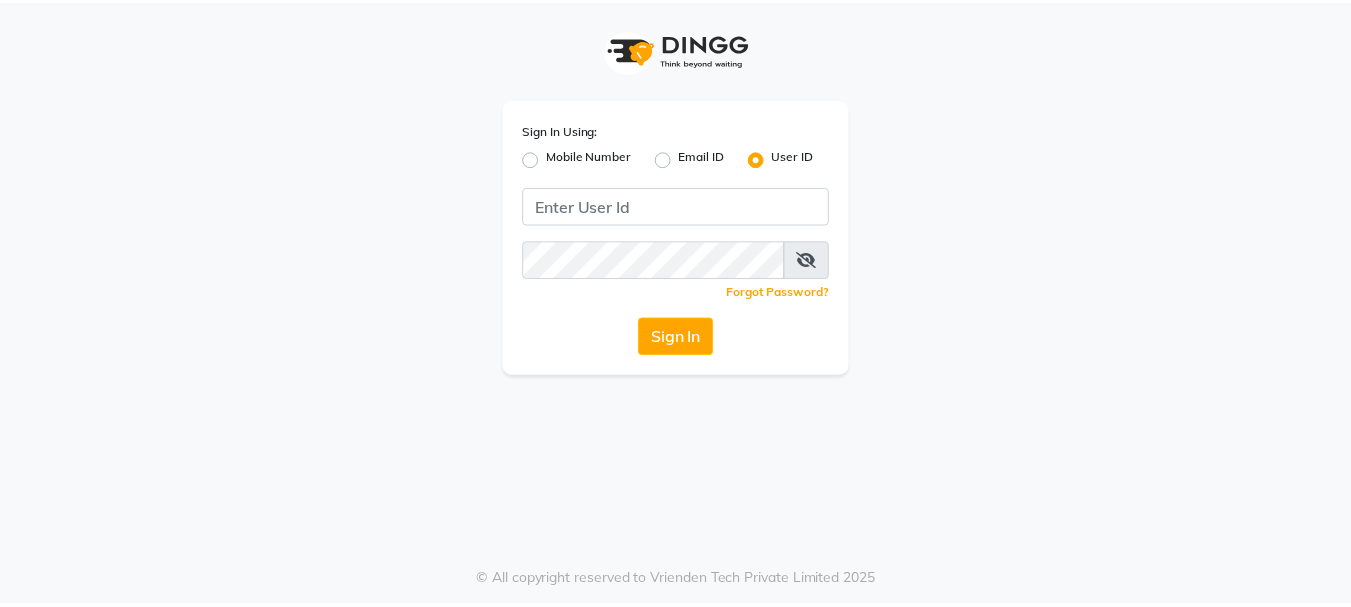 scroll, scrollTop: 0, scrollLeft: 0, axis: both 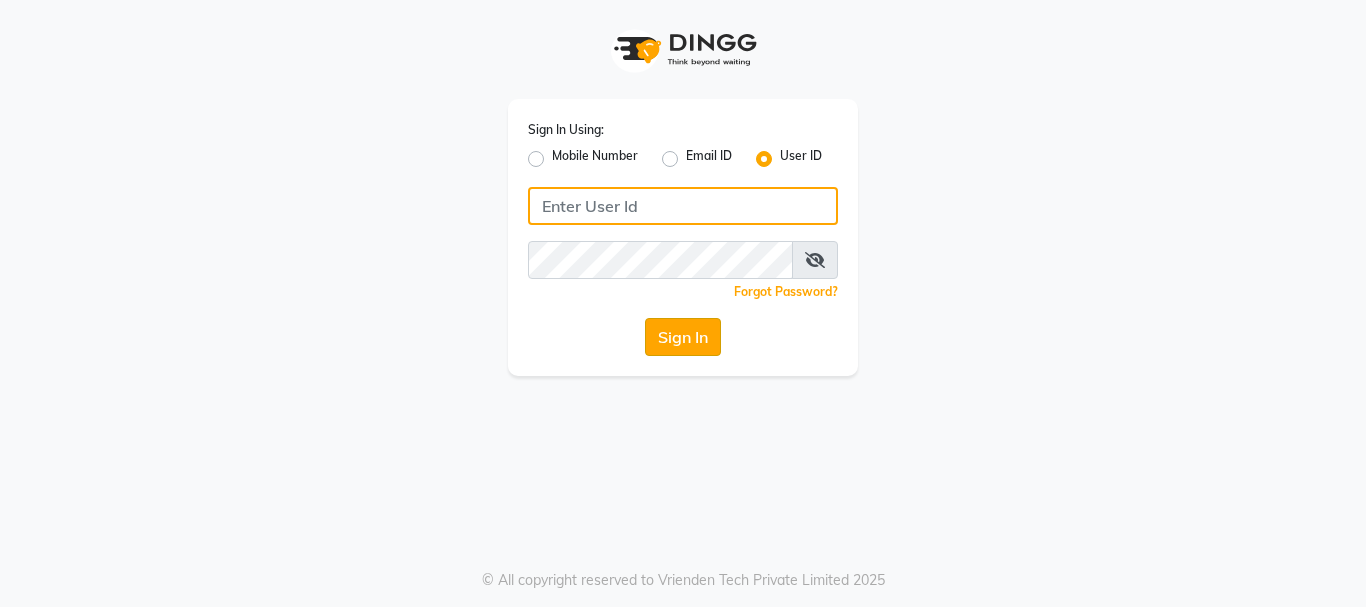 type on "alpanache" 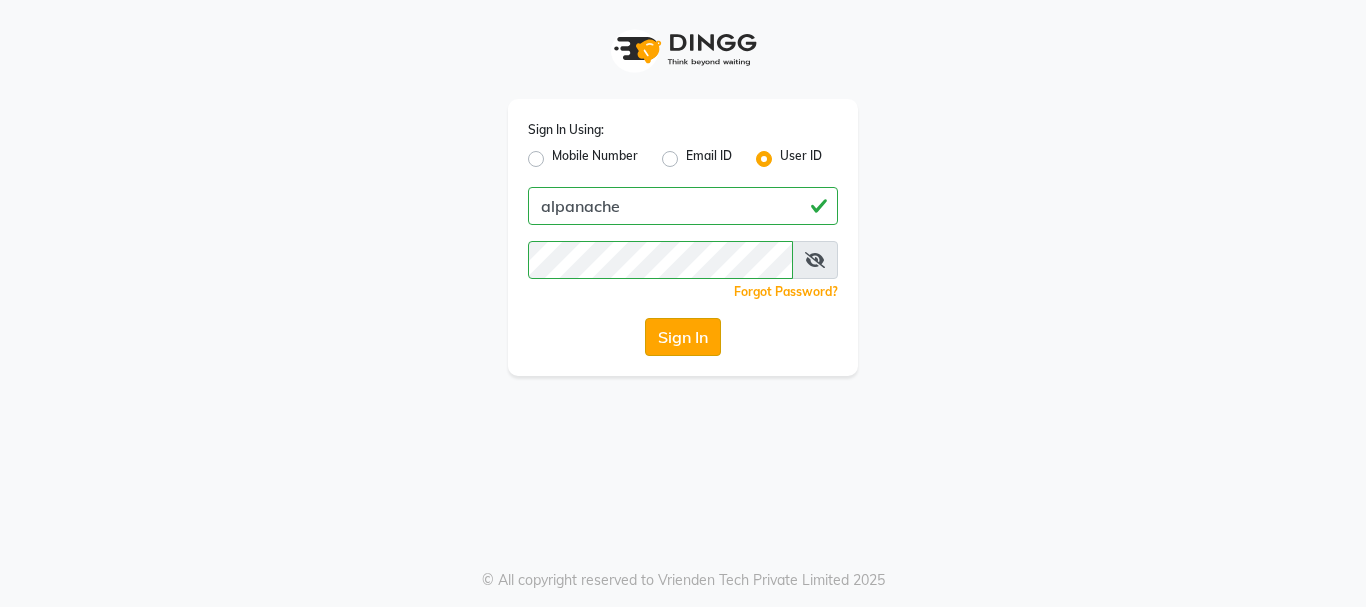 click on "Sign In" 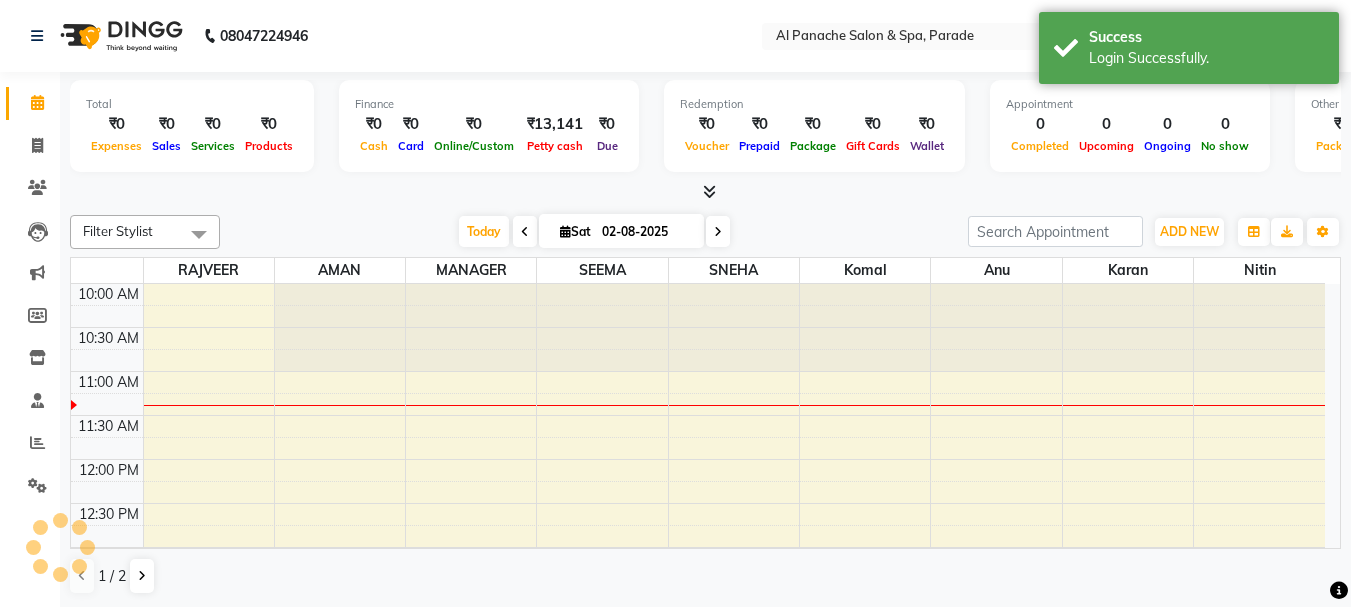scroll, scrollTop: 0, scrollLeft: 0, axis: both 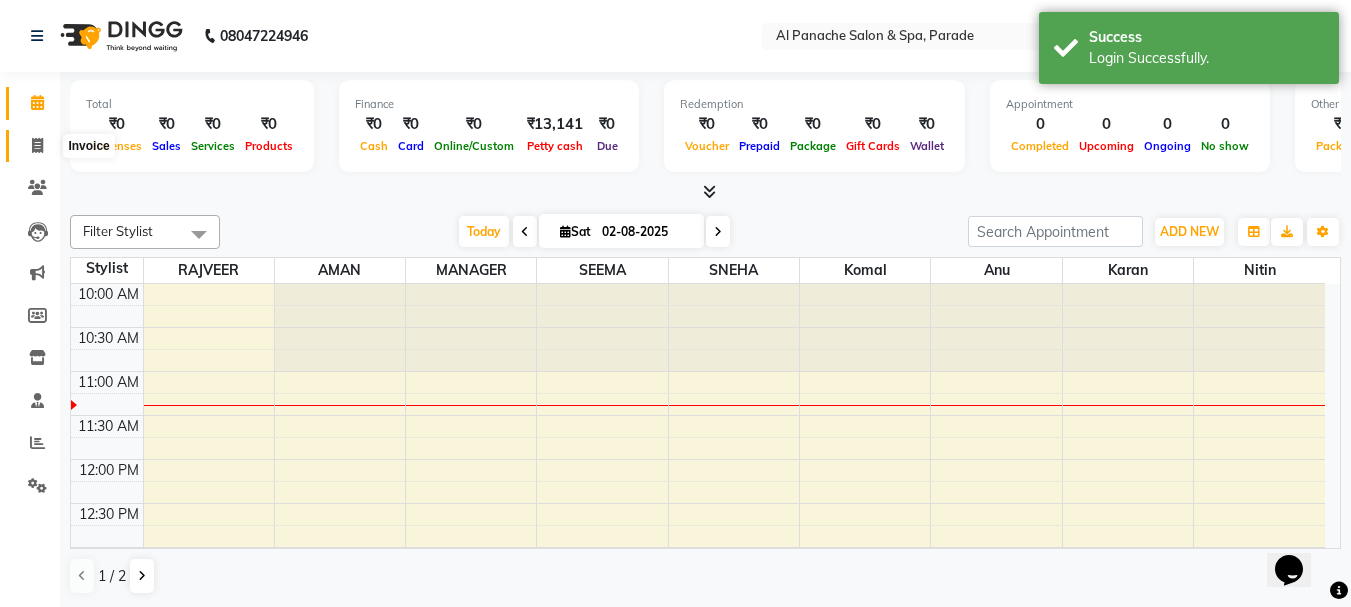 click 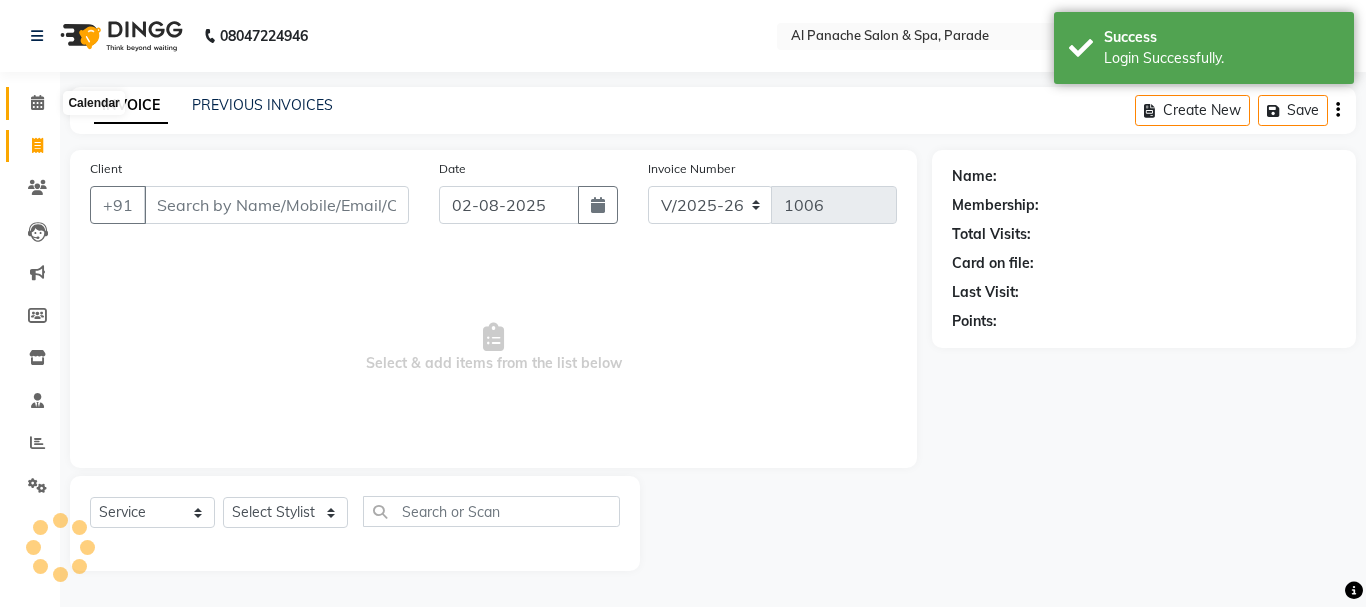 click 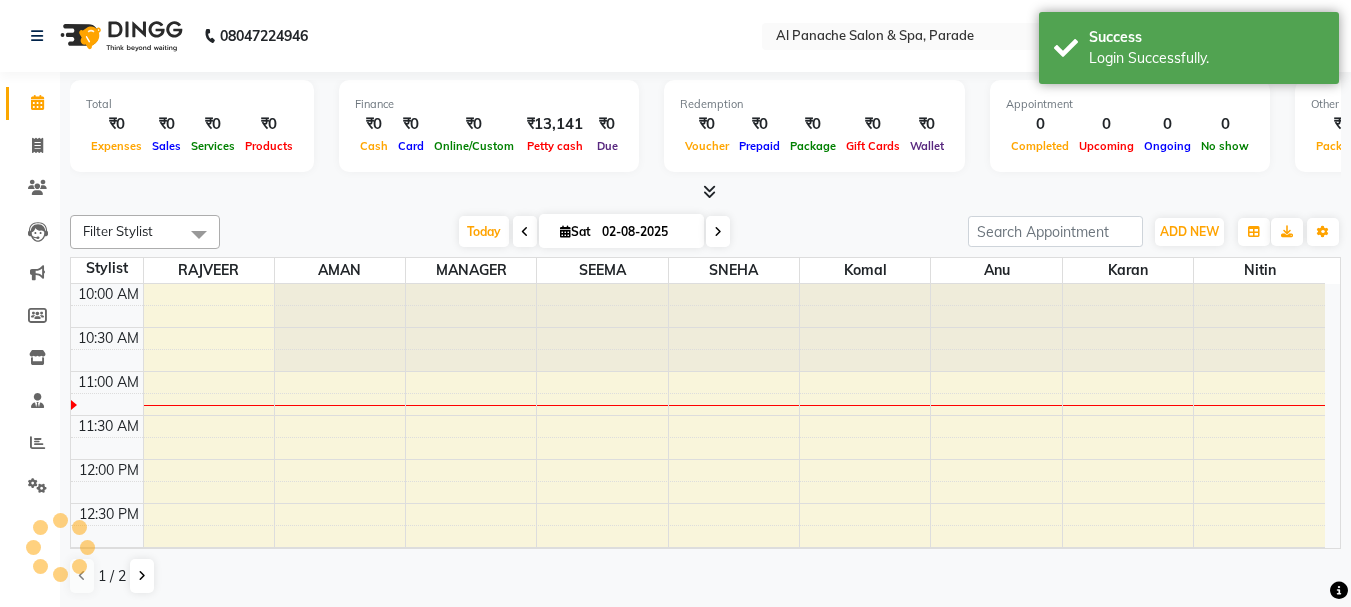 scroll, scrollTop: 0, scrollLeft: 0, axis: both 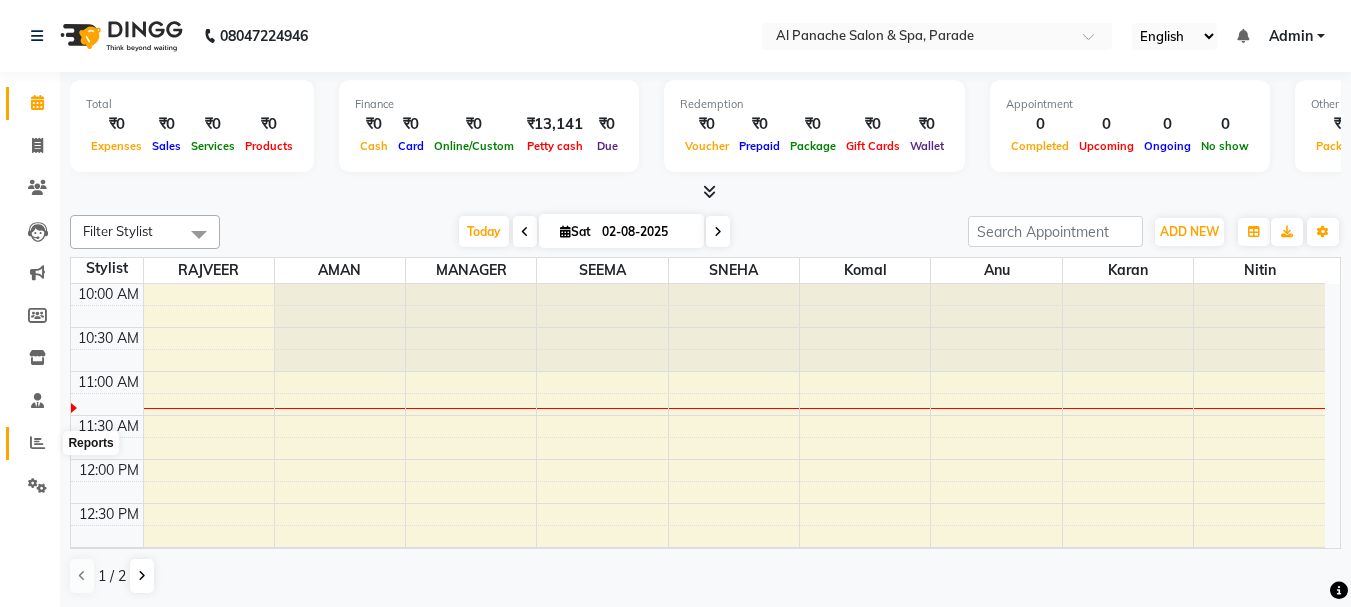 click 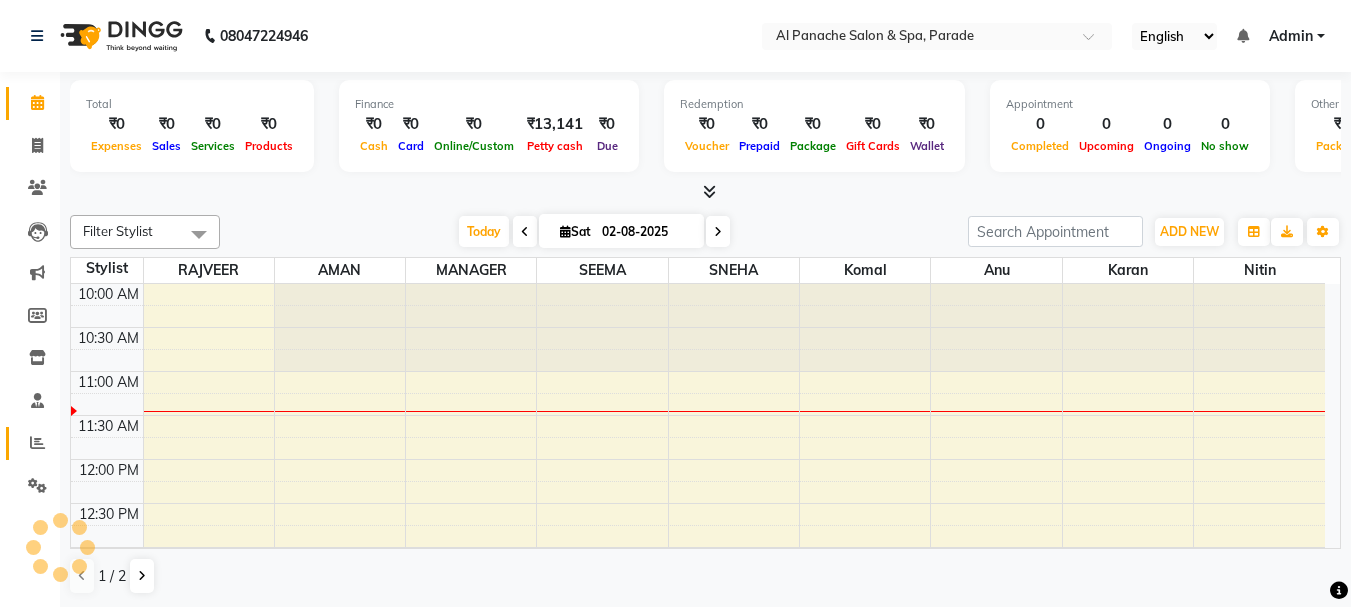 scroll, scrollTop: 0, scrollLeft: 0, axis: both 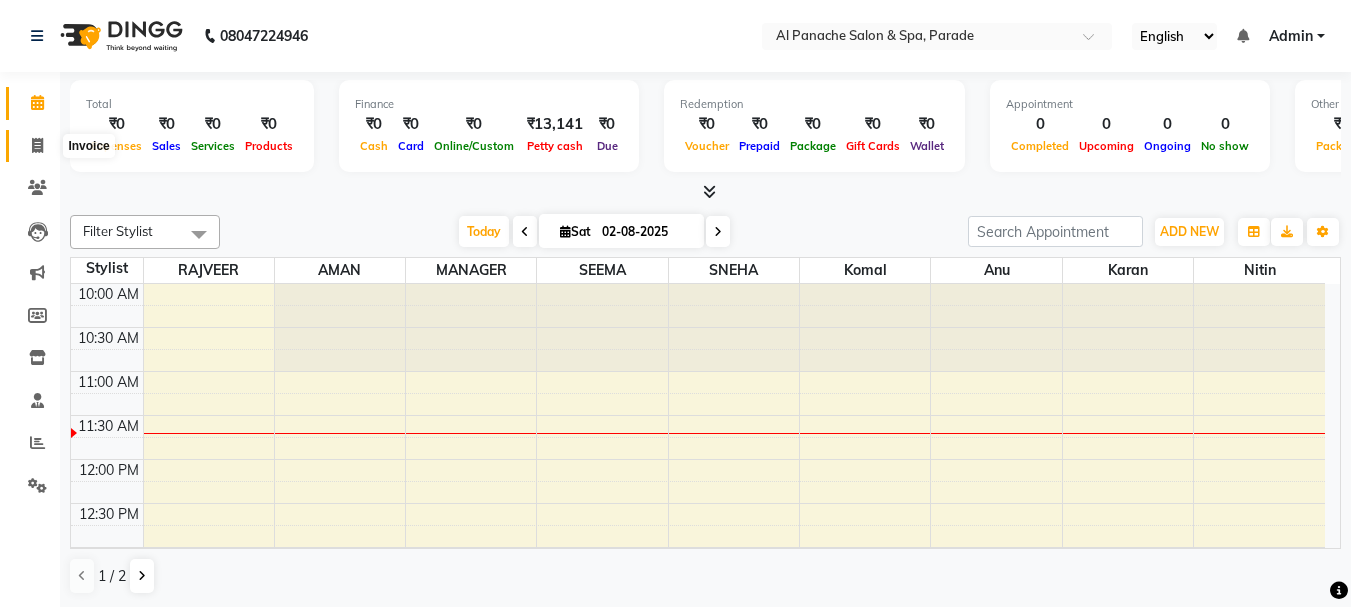 click 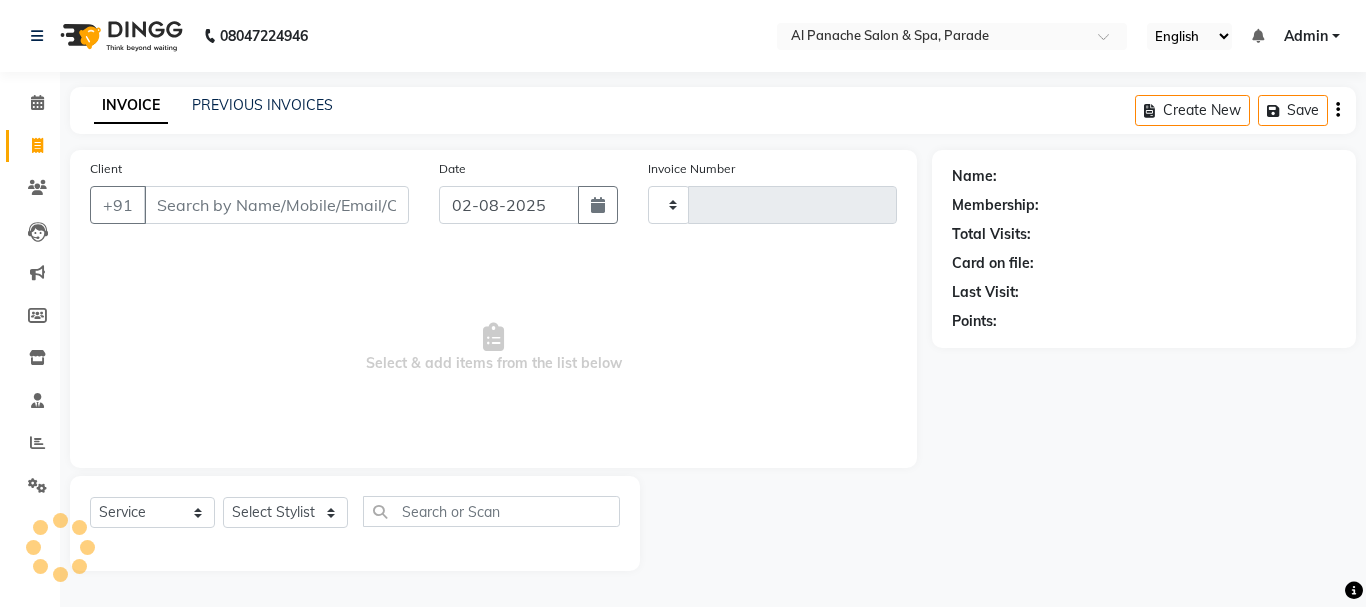 type on "1006" 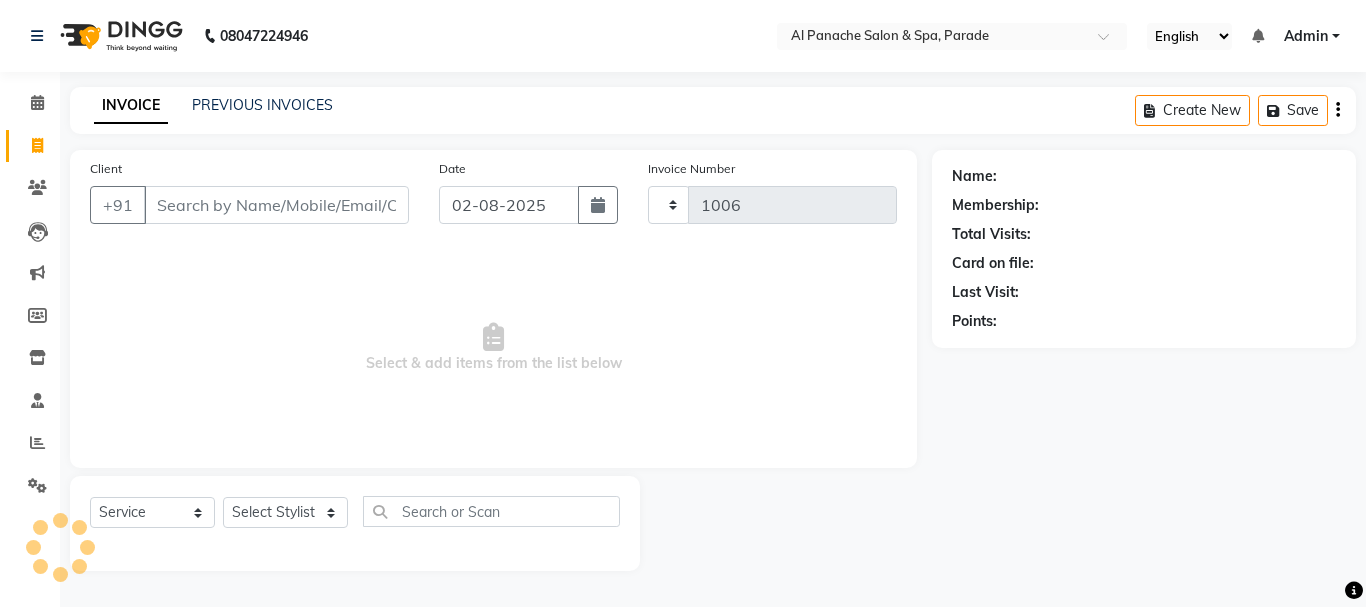 select on "463" 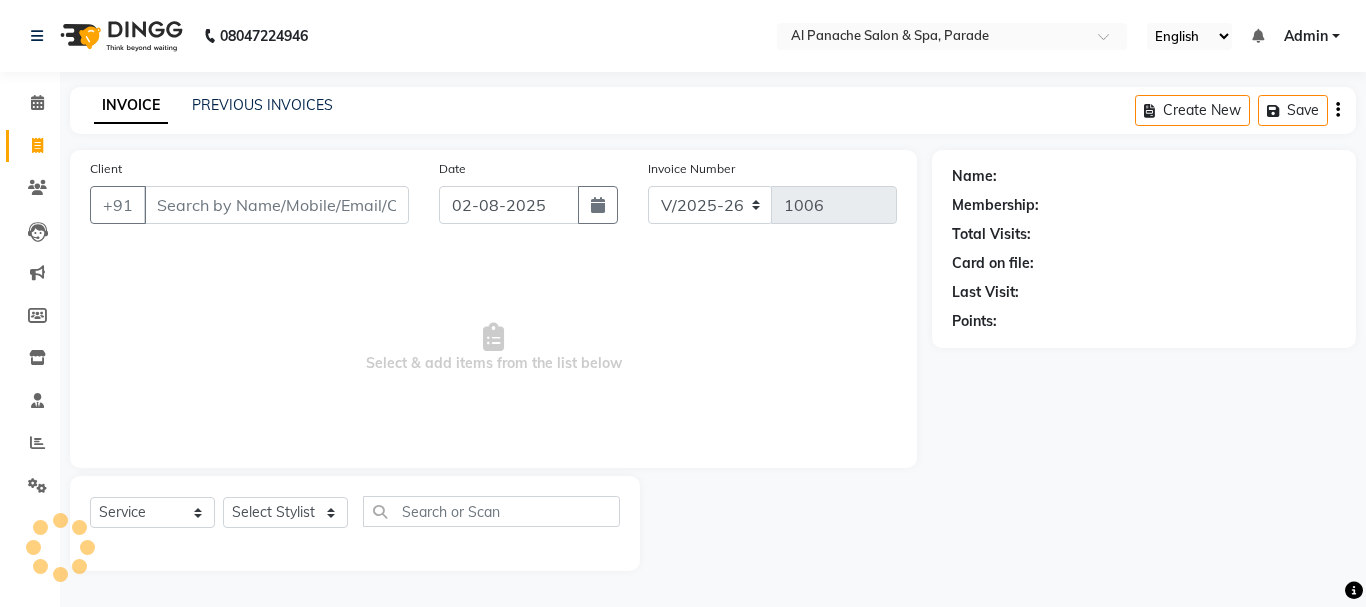 click on "Client" at bounding box center [276, 205] 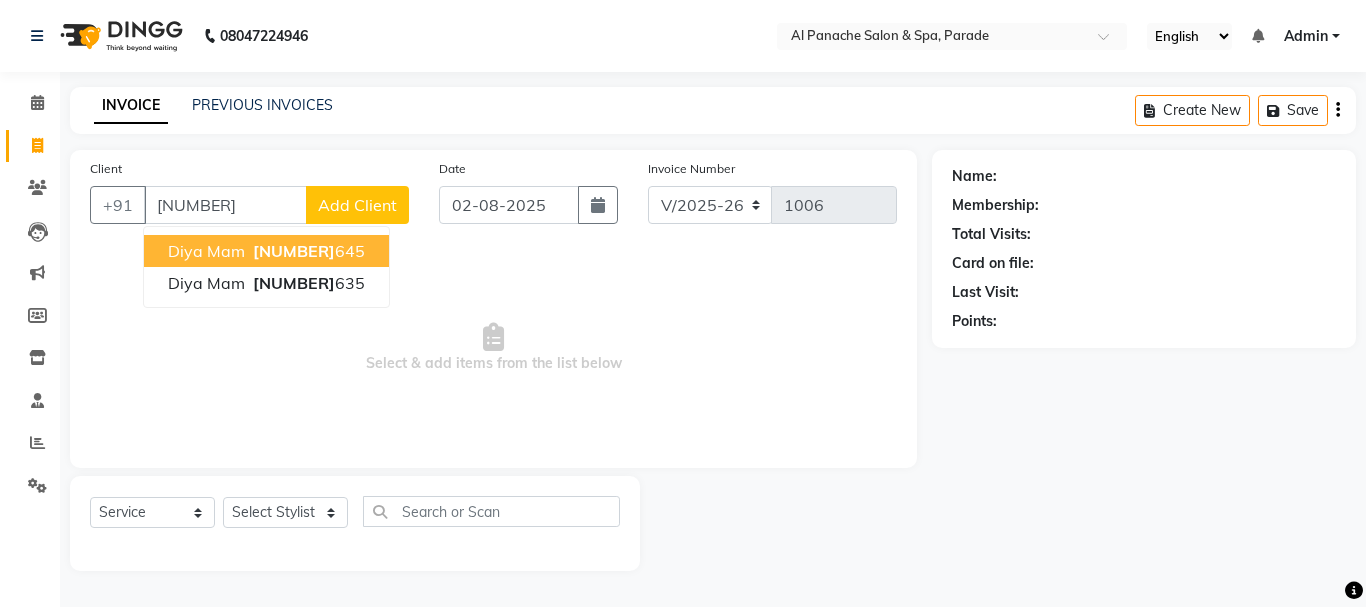 click on "[NUMBER]" at bounding box center (294, 251) 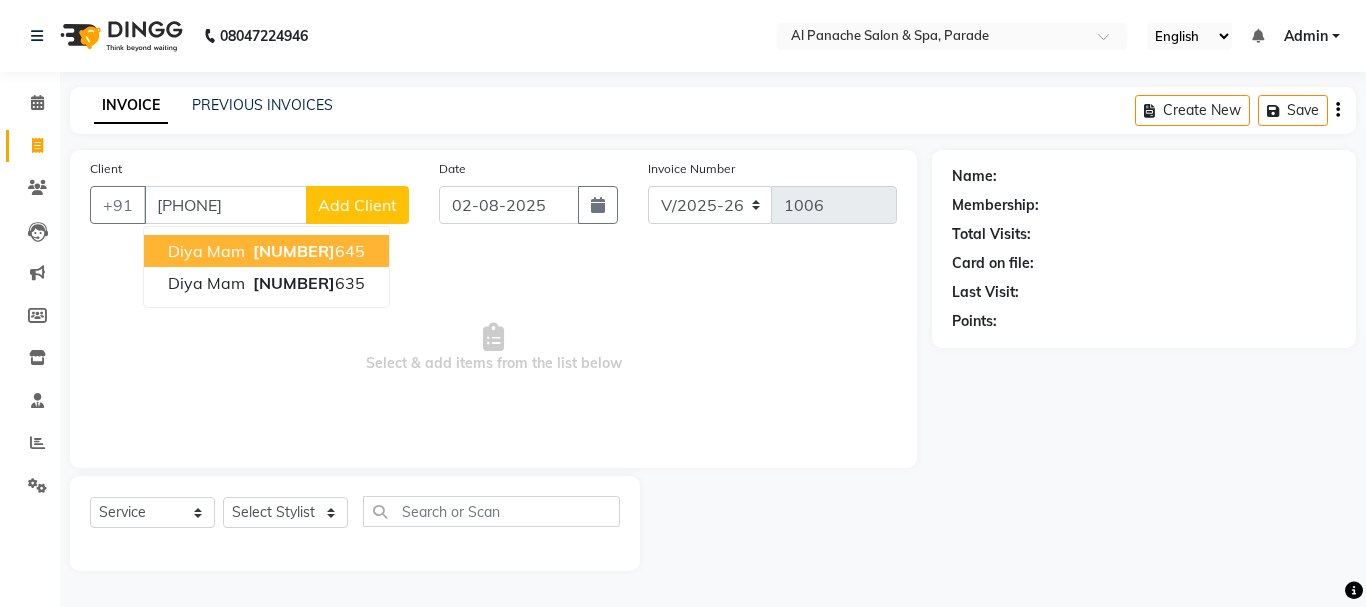 type on "[PHONE]" 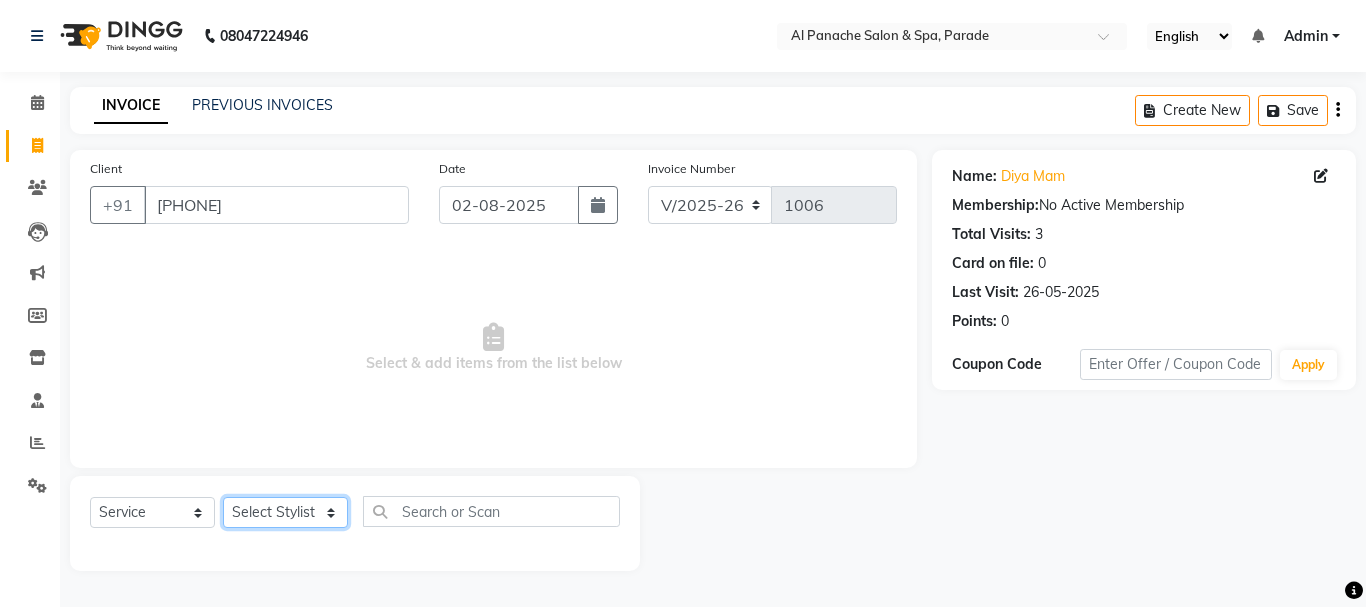 click on "Select Stylist [FIRST] [FIRST] [FIRST]  MANAGER [FIRST] [FIRST]  [FIRST] [FIRST] [FIRST]" 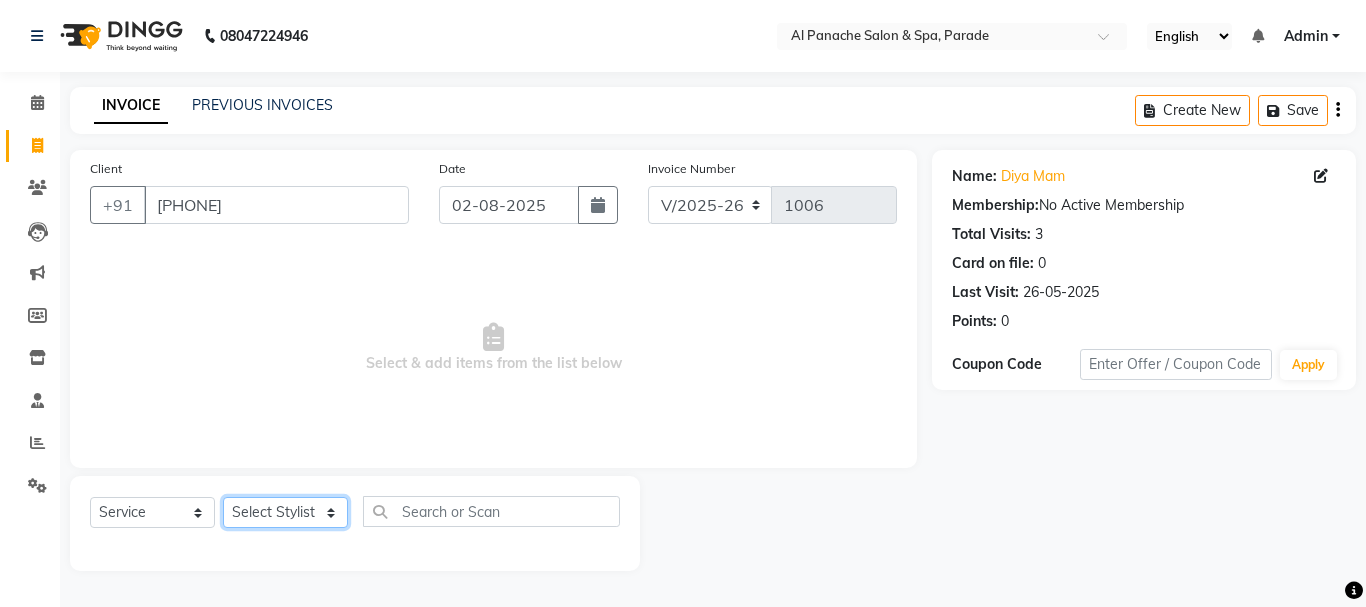 select on "86270" 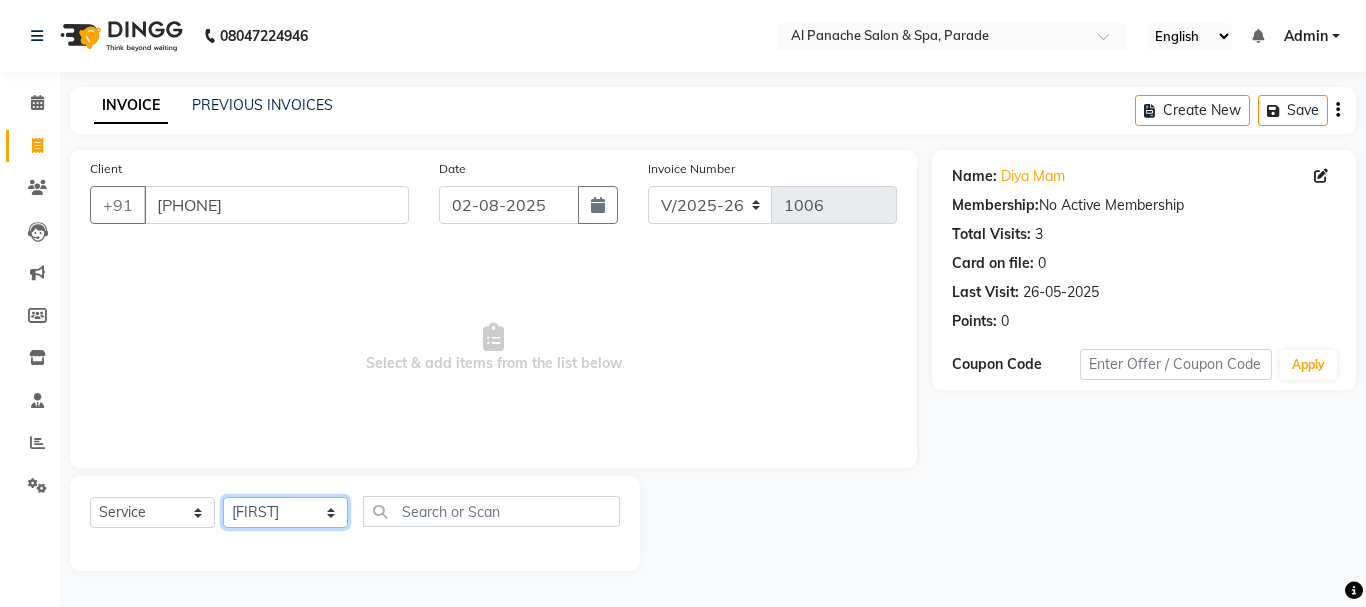 click on "Select Stylist [FIRST] [FIRST] [FIRST]  MANAGER [FIRST] [FIRST]  [FIRST] [FIRST] [FIRST]" 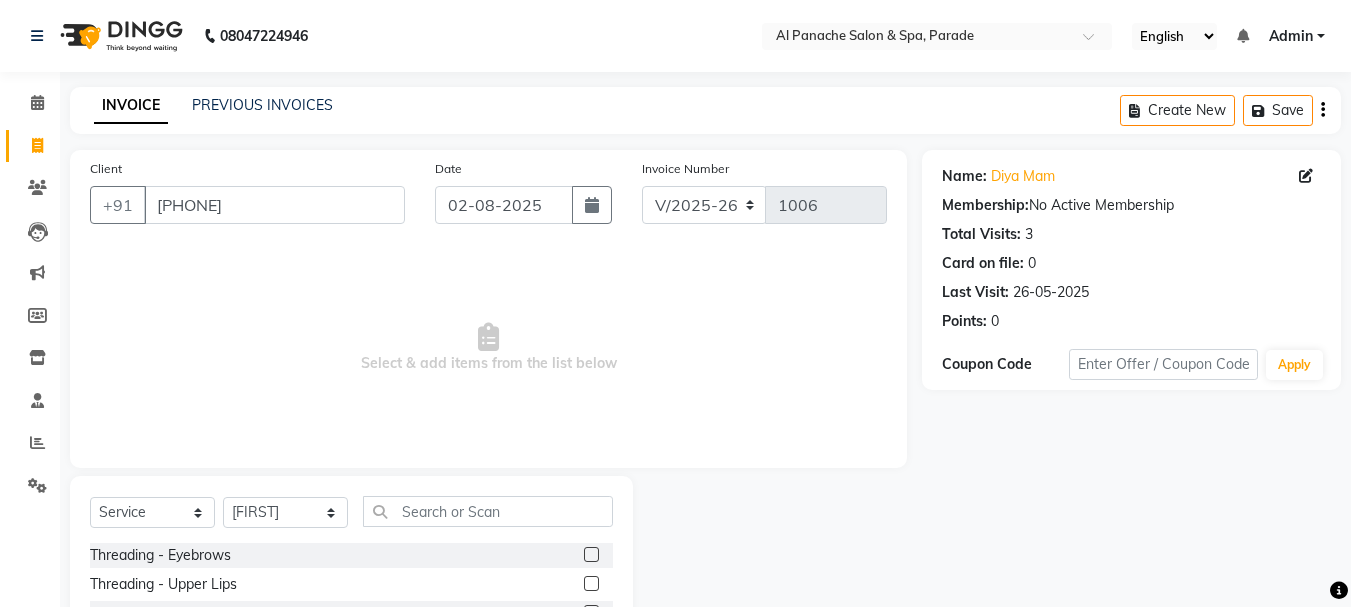 click on "Select  Service  Product  Membership  Package Voucher Prepaid Gift Card  Select Stylist [FIRST] [FIRST] [FIRST]  MANAGER [FIRST] [FIRST]  [FIRST] [FIRST] [FIRST] Threading - Eyebrows  Threading - Upper Lips  Threading - Chin  Threading - Side Locks  Threading - Forehead  Threading - Neck  Threading - Face  PRE BRIDAL PACKAGE DIAMOND  NAIL PAINT   GEL NAIL PAINT  OVERLAY  REFILL  FULL GLITTER+OVERLAY  GLITTER NAIL PAINT  HEAD MASSAGE MEN  NAIL EXTENSION WITH ART  BASIC MAKEUP COURSE  ADVANCE MAKEUP COURSE  SELF MAKEUP COURSE  ORGANIC CLEANUP  O3 FACIAL  CLEAN OUT   INSTA CLEAR CLEANUP  O3 CLEANUP  O3 DE-TAN  TAN BLEACH  Sari Draping  Nail Accessories Per Finger  Eyelash  Eye Lens  Full Threading (Eyebrow,upperlip,Forhead)  Choco Wax - Upper Lips  Choco Wax - Chin  Choco Wax - Side Locks  Choco Wax - Forehead  Choco Wax - Neck  Choco Wax - Face  Hair - Hair Trimming  Hair - Hair Cut  Hair - Hair Wash + Plain Dry  Hair - Splitants  Hair - Baby Haircut  Hair - Fringes  Hair - Deep Conditioning  HAIR CUT GENTS   OVERLAY" 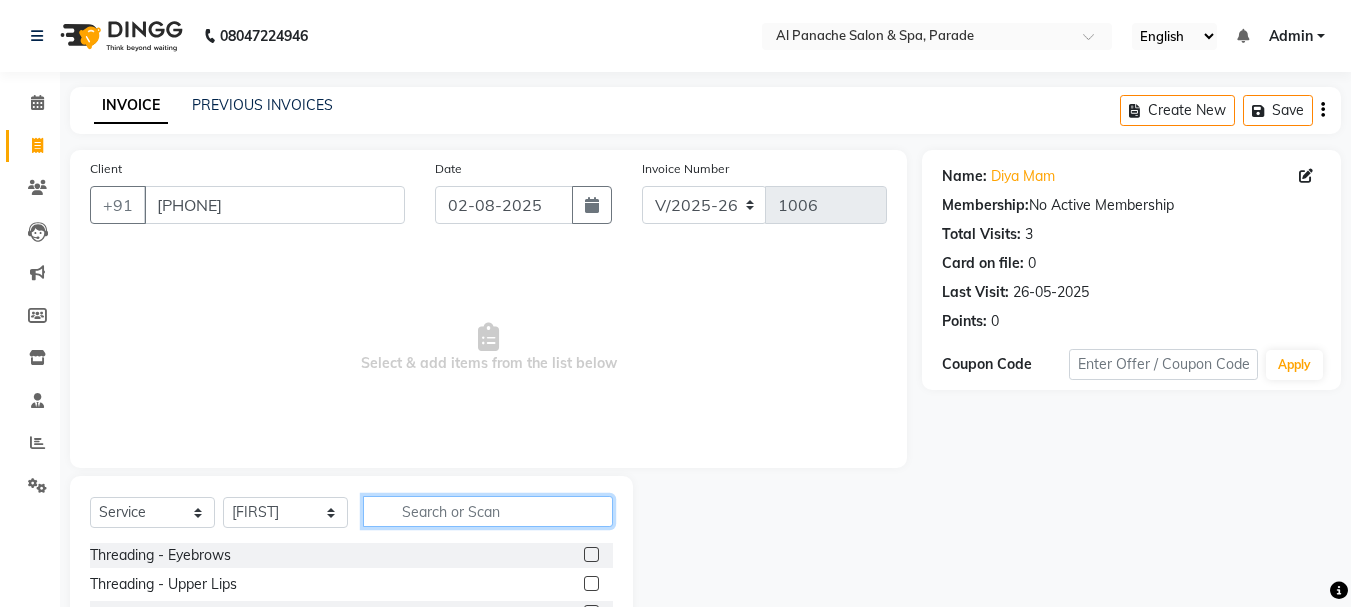 click 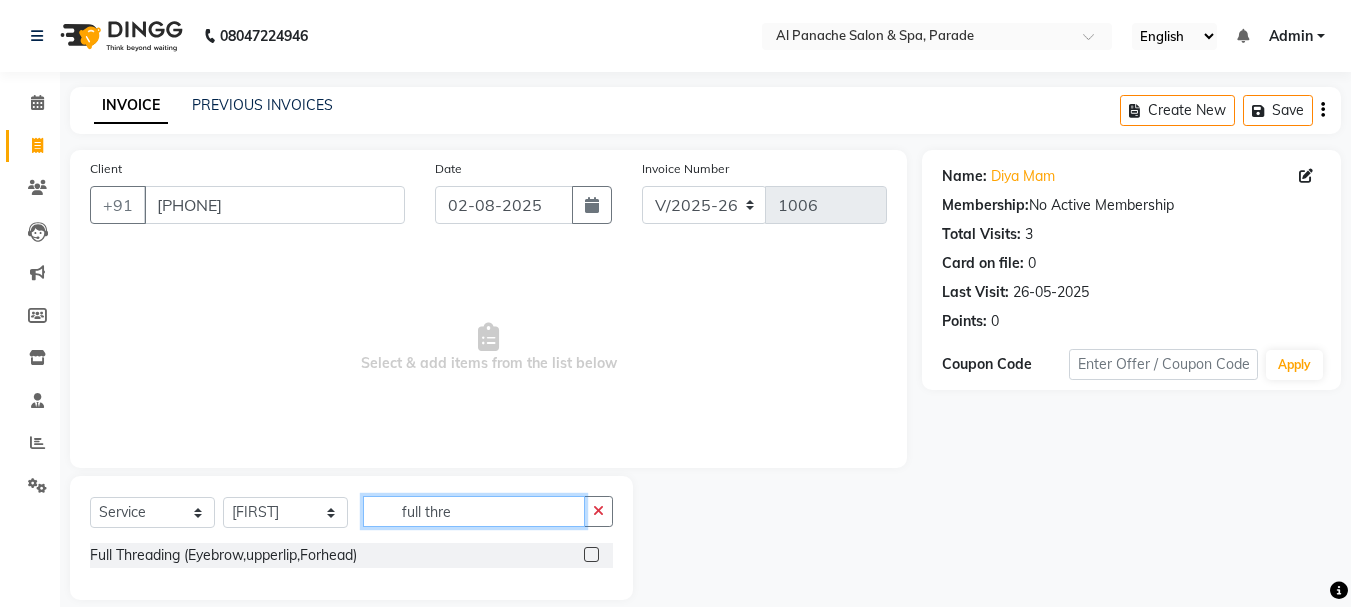 type on "full thre" 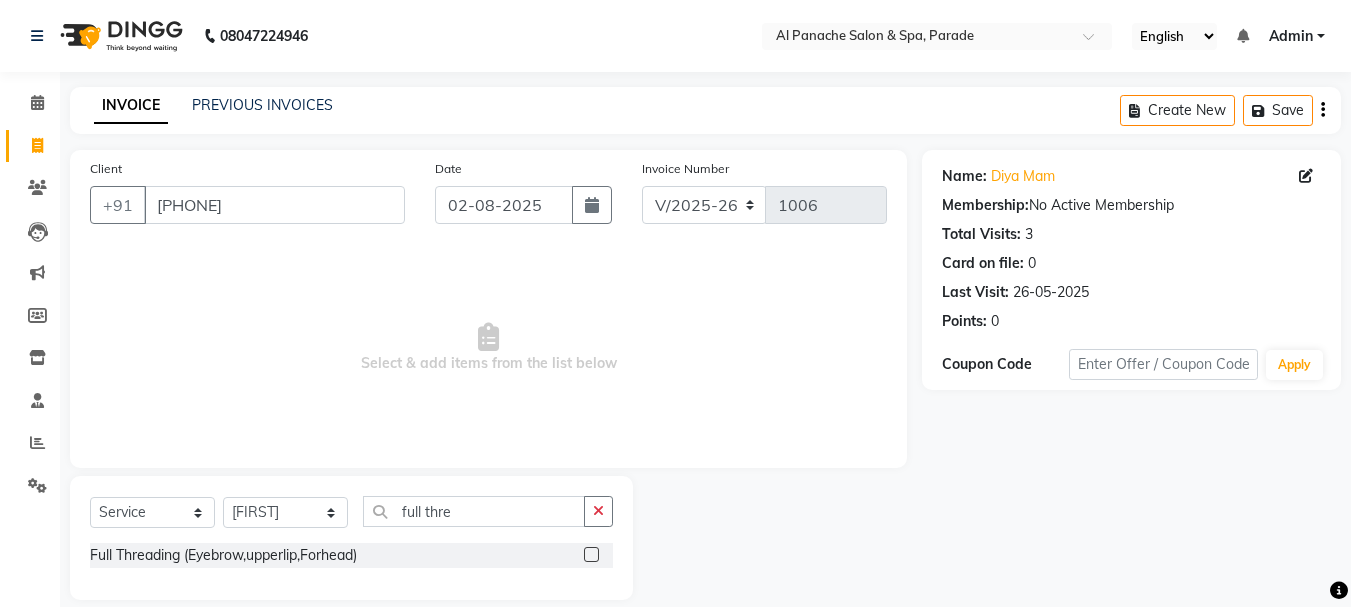 click 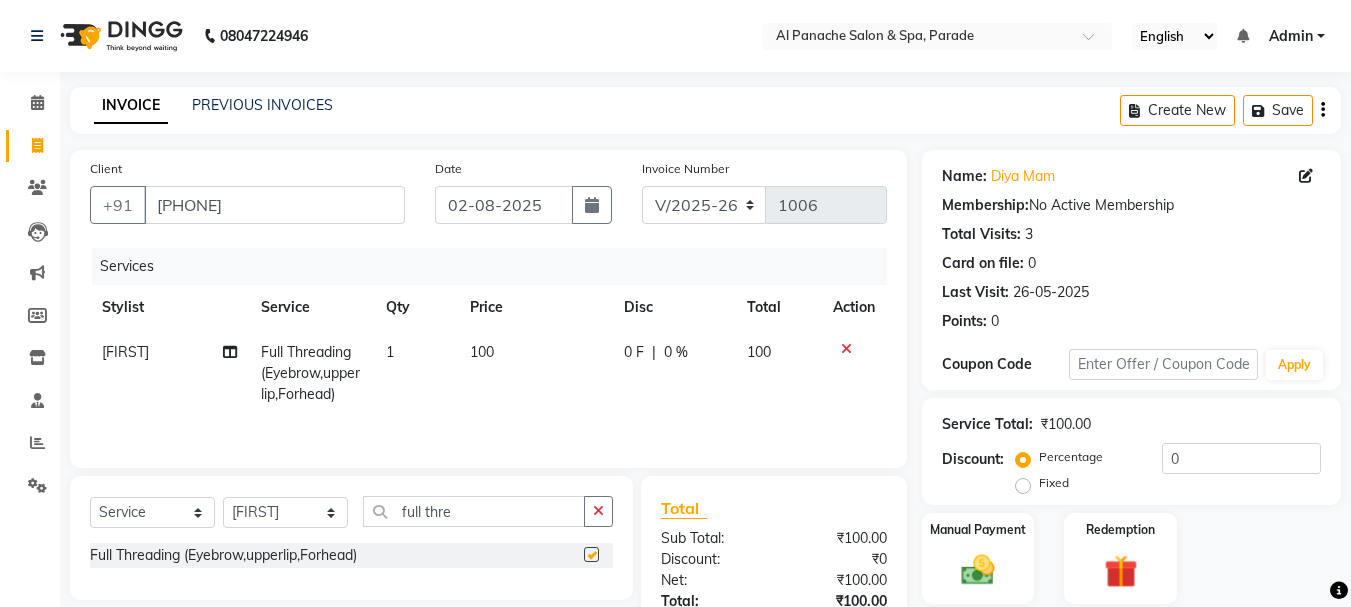 checkbox on "false" 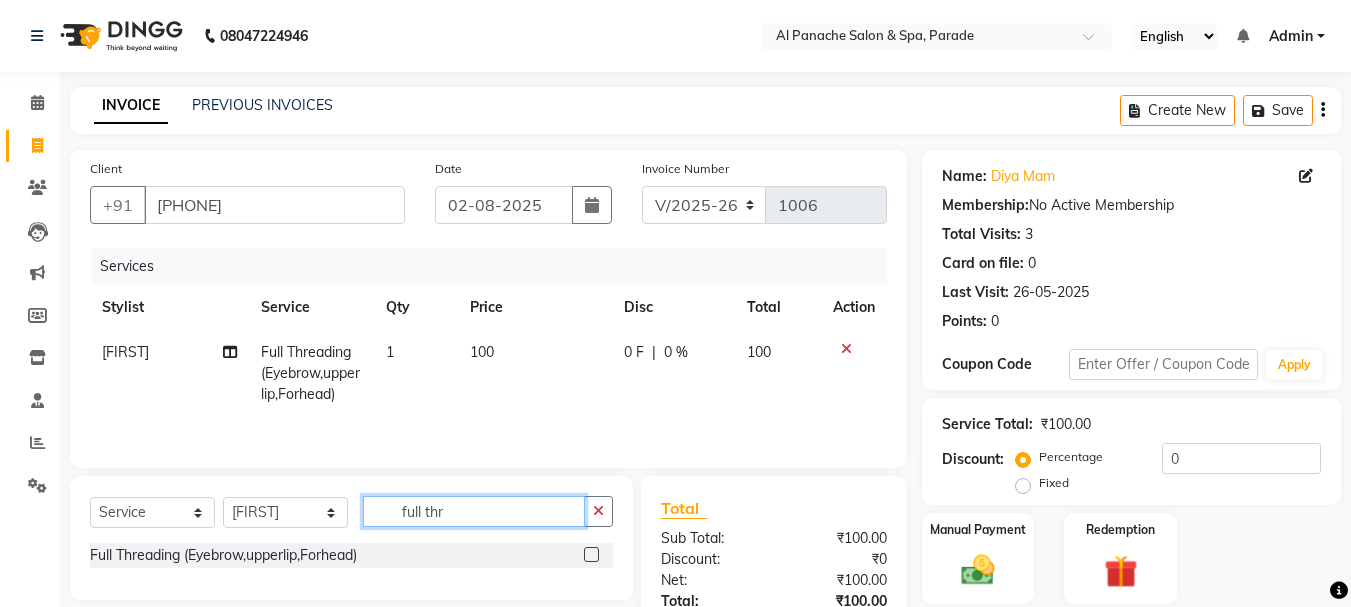 click on "full thr" 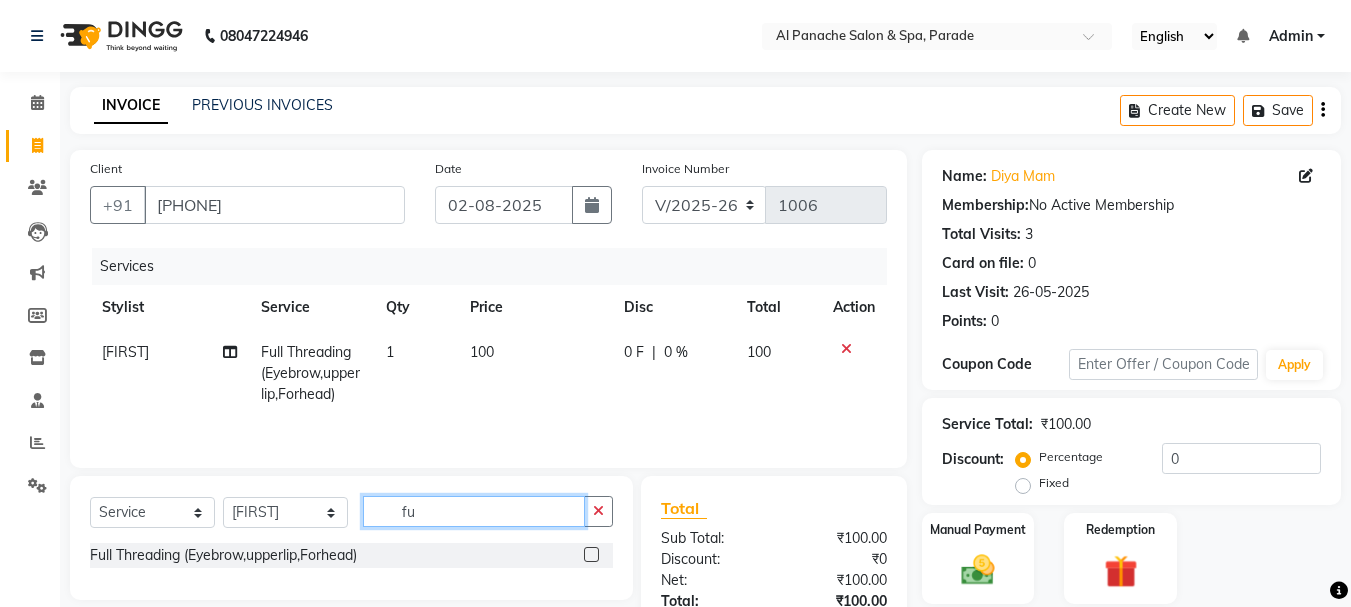 type on "f" 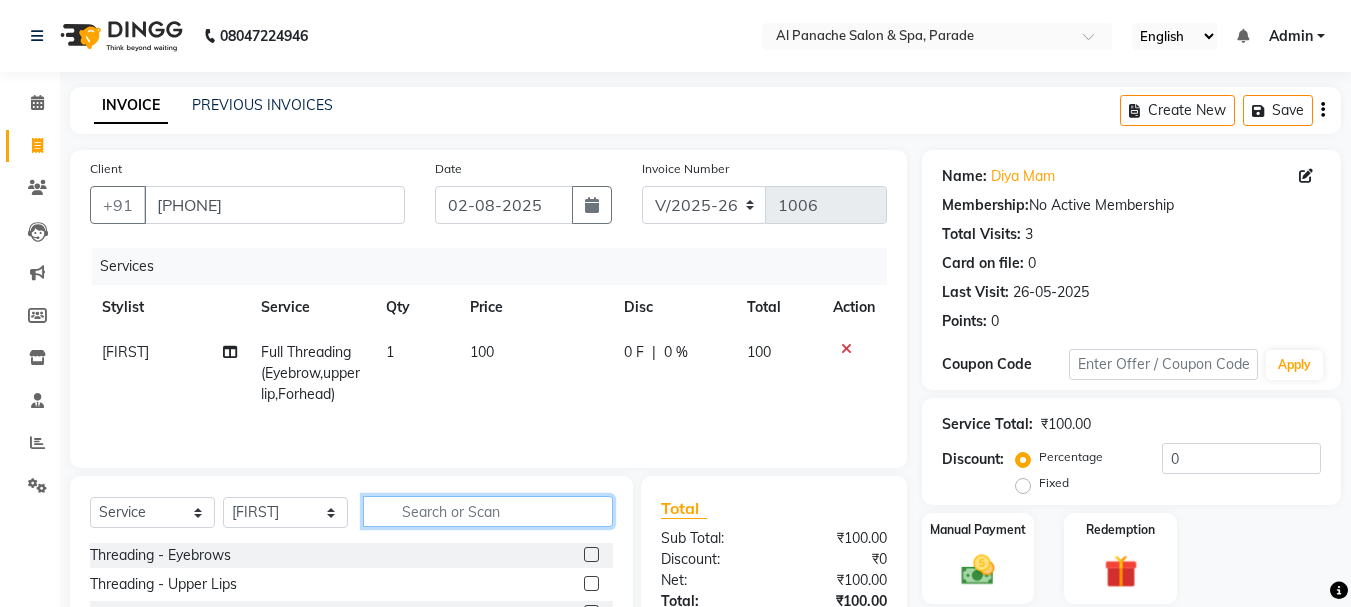 scroll, scrollTop: 194, scrollLeft: 0, axis: vertical 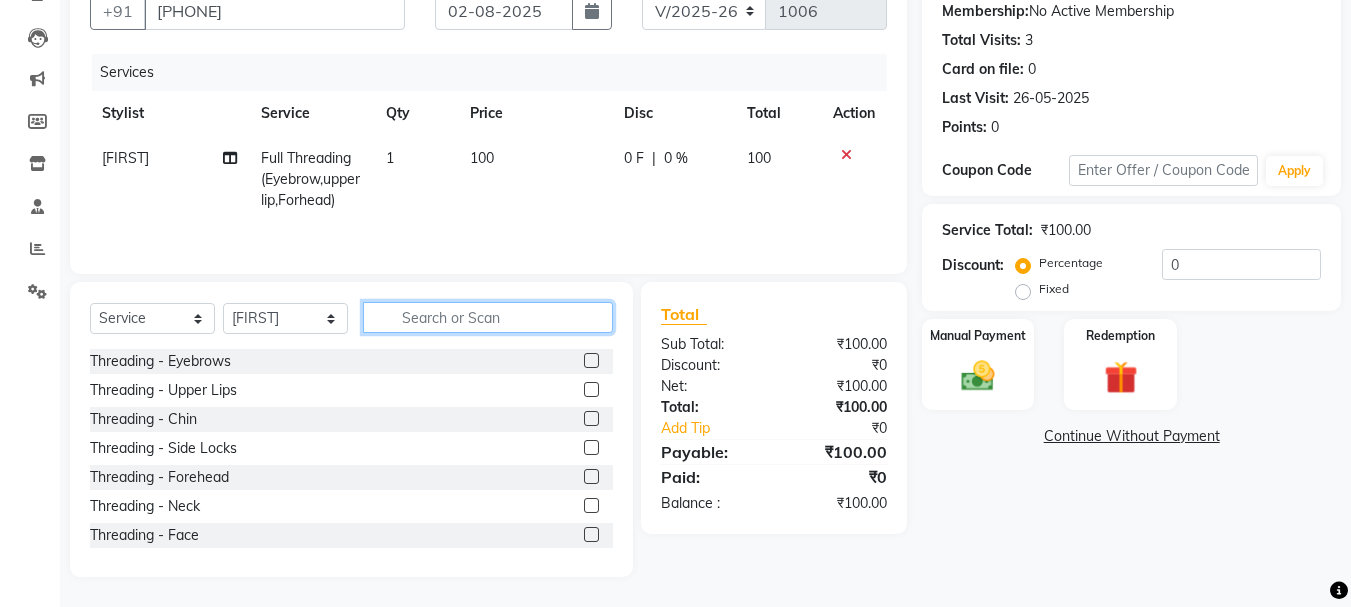 type 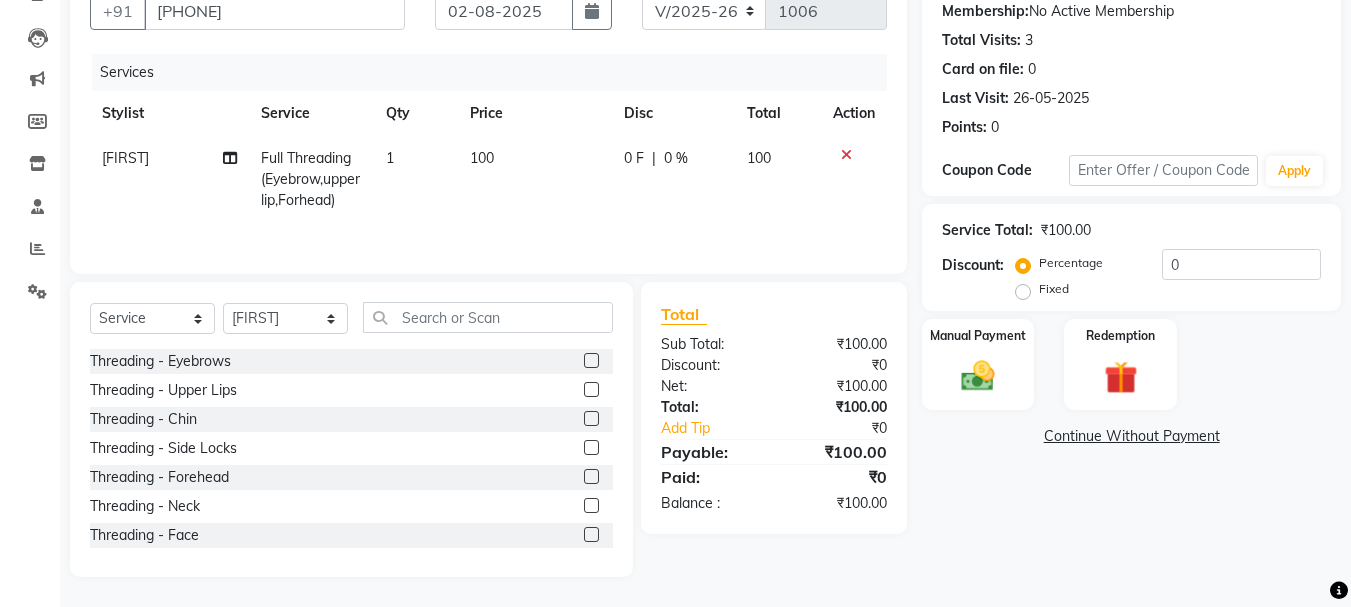 click 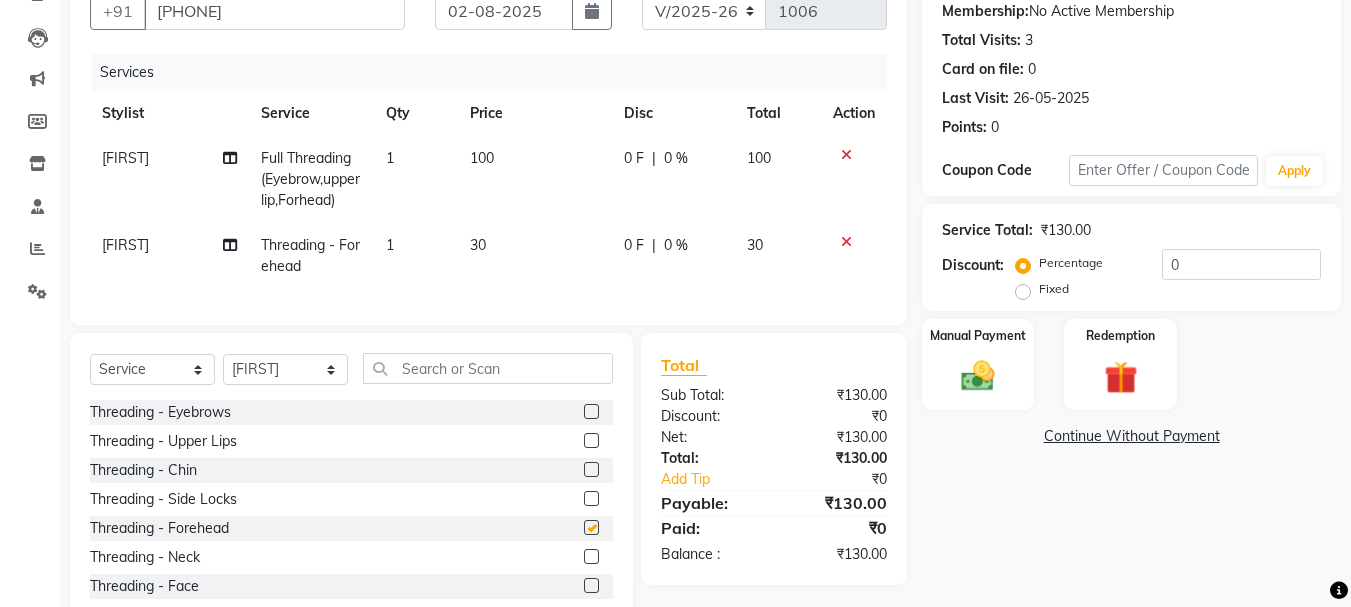checkbox on "false" 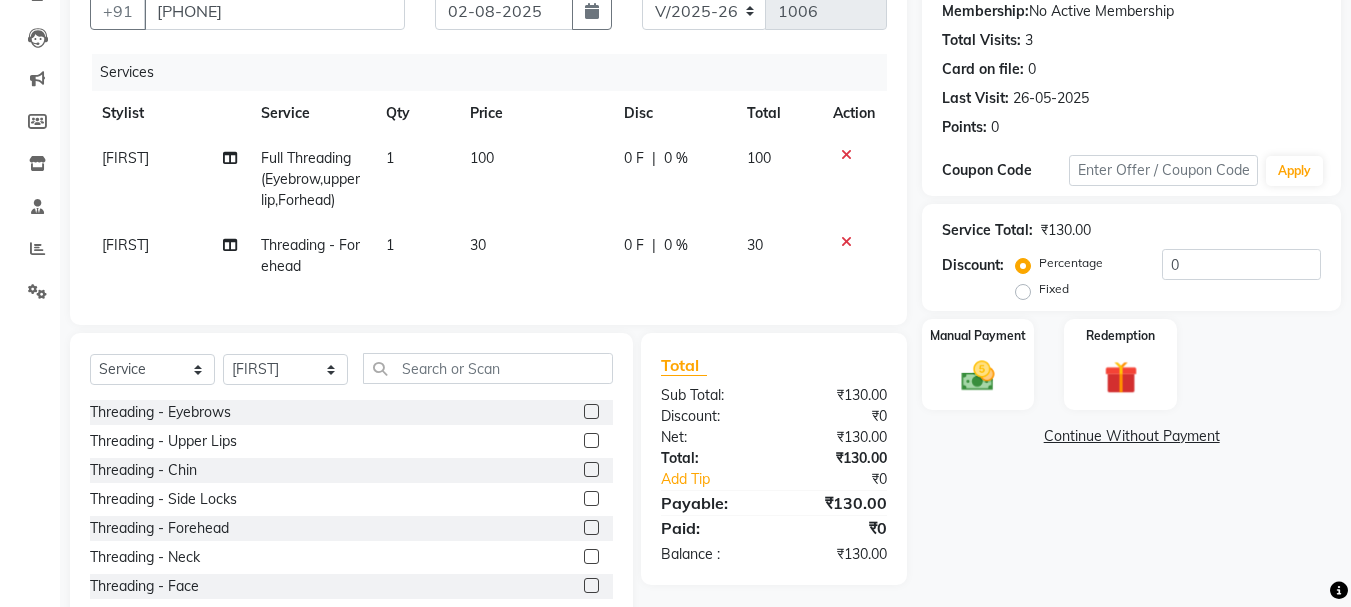click 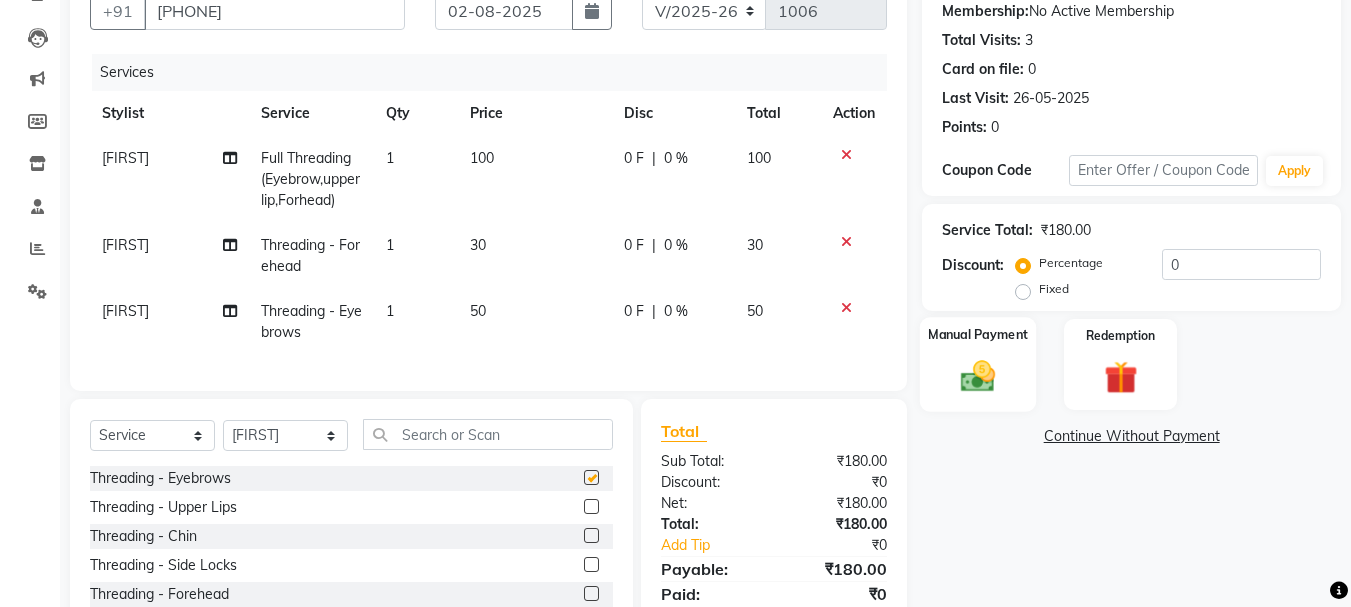 checkbox on "false" 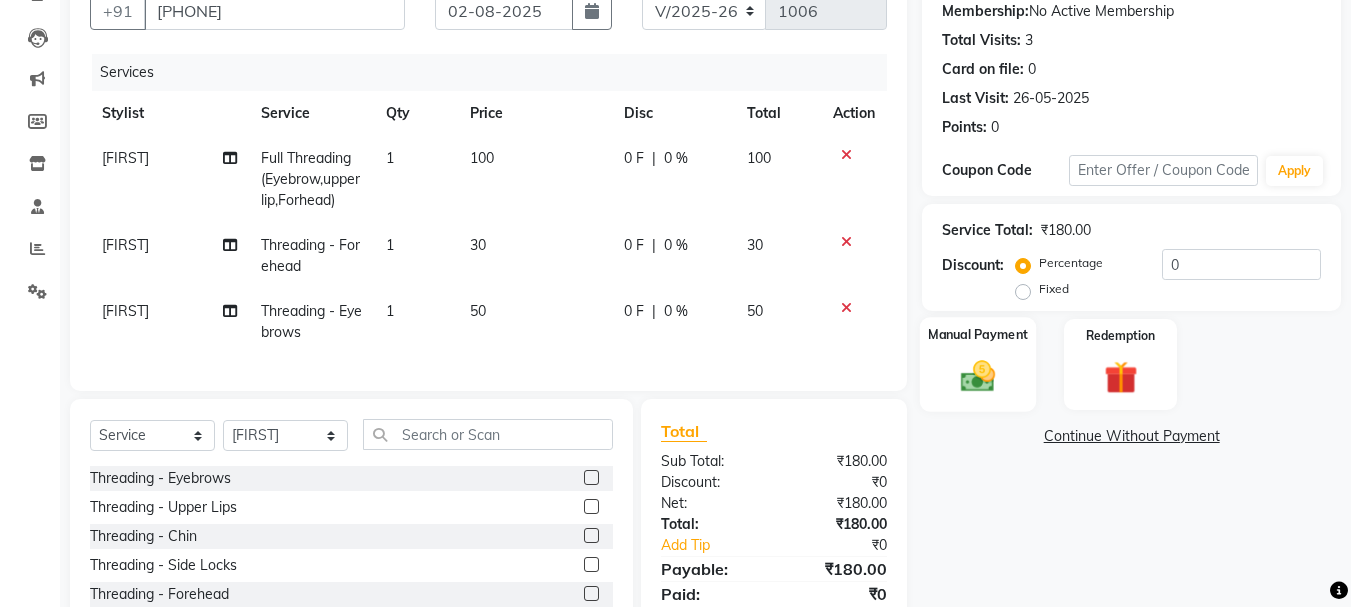click on "Manual Payment" 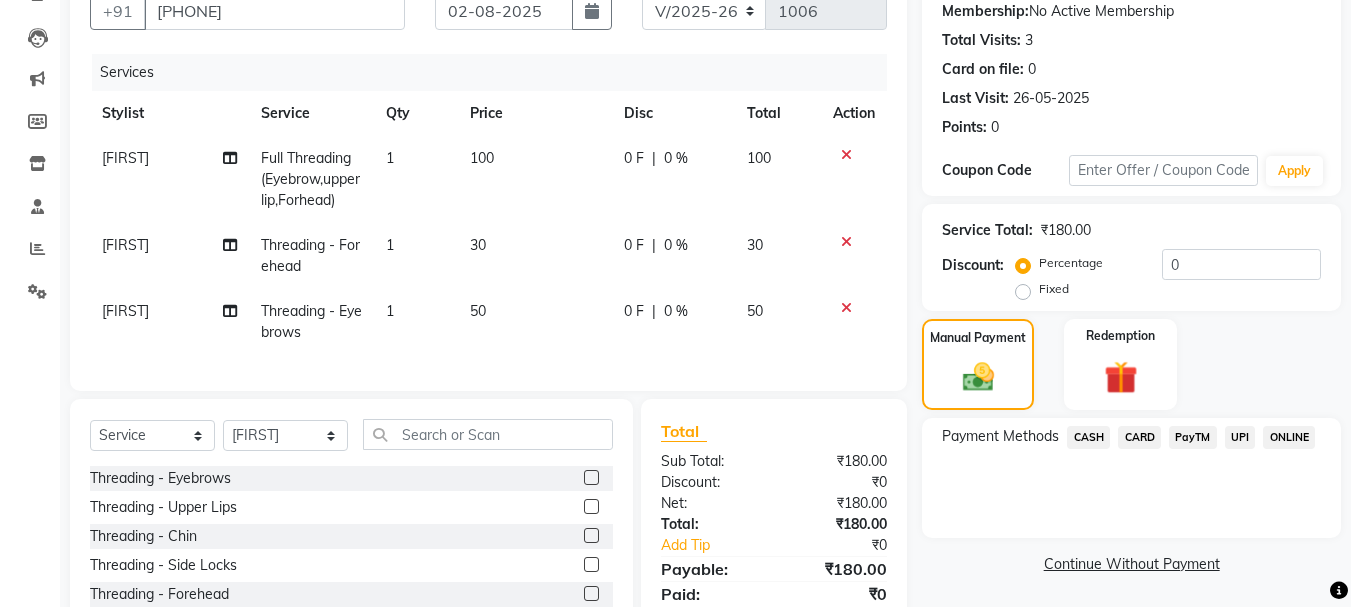 click on "CASH" 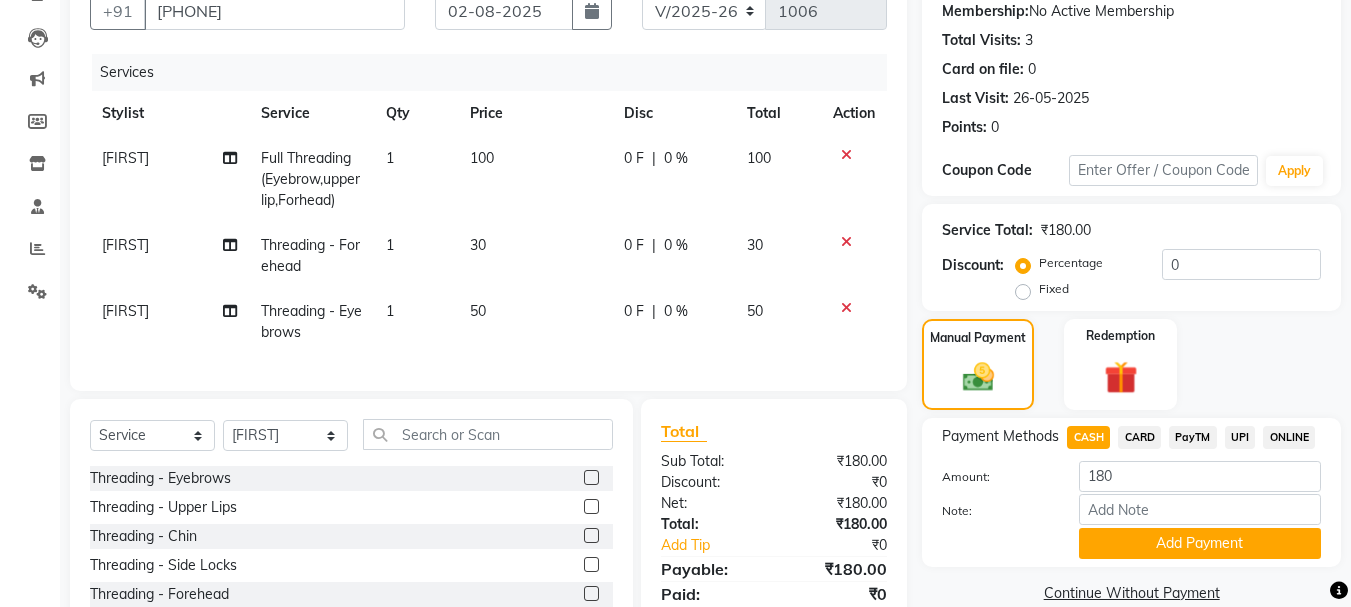 scroll, scrollTop: 326, scrollLeft: 0, axis: vertical 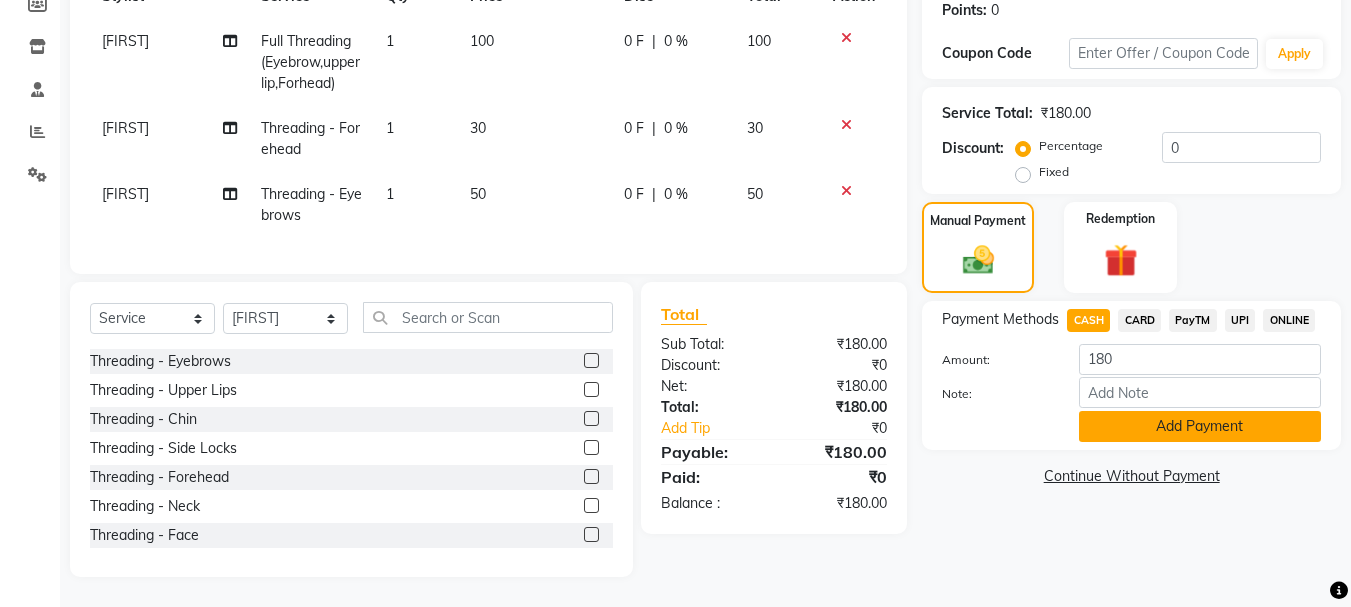 click on "Add Payment" 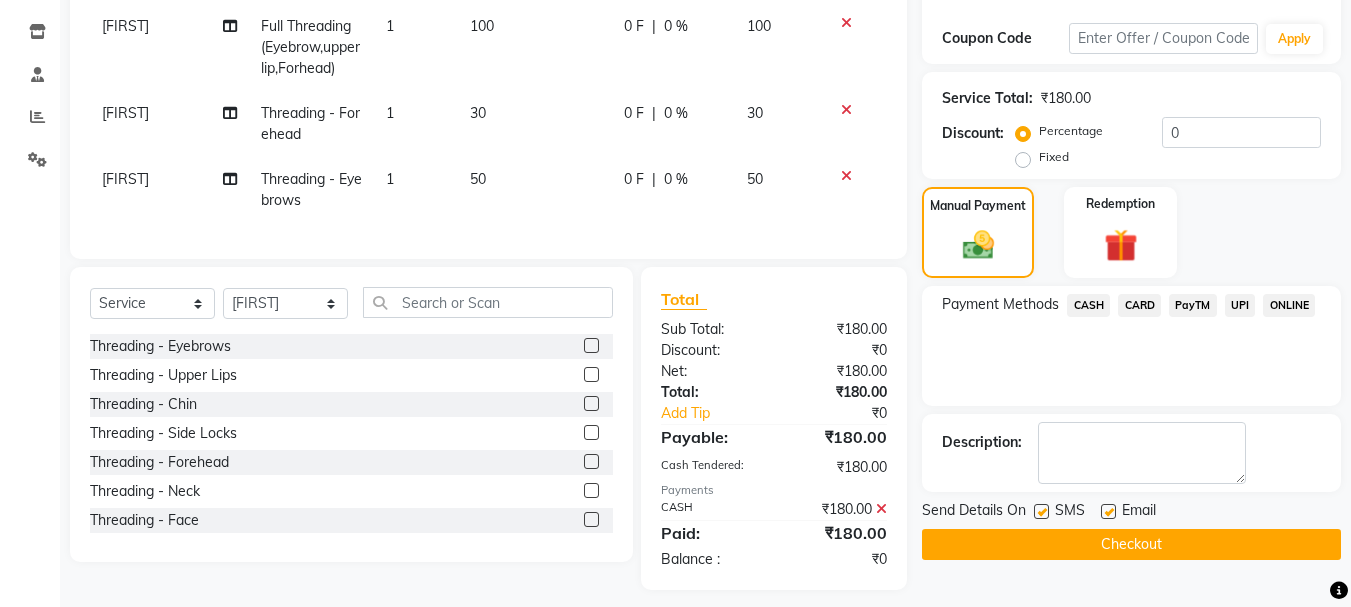 click on "Checkout" 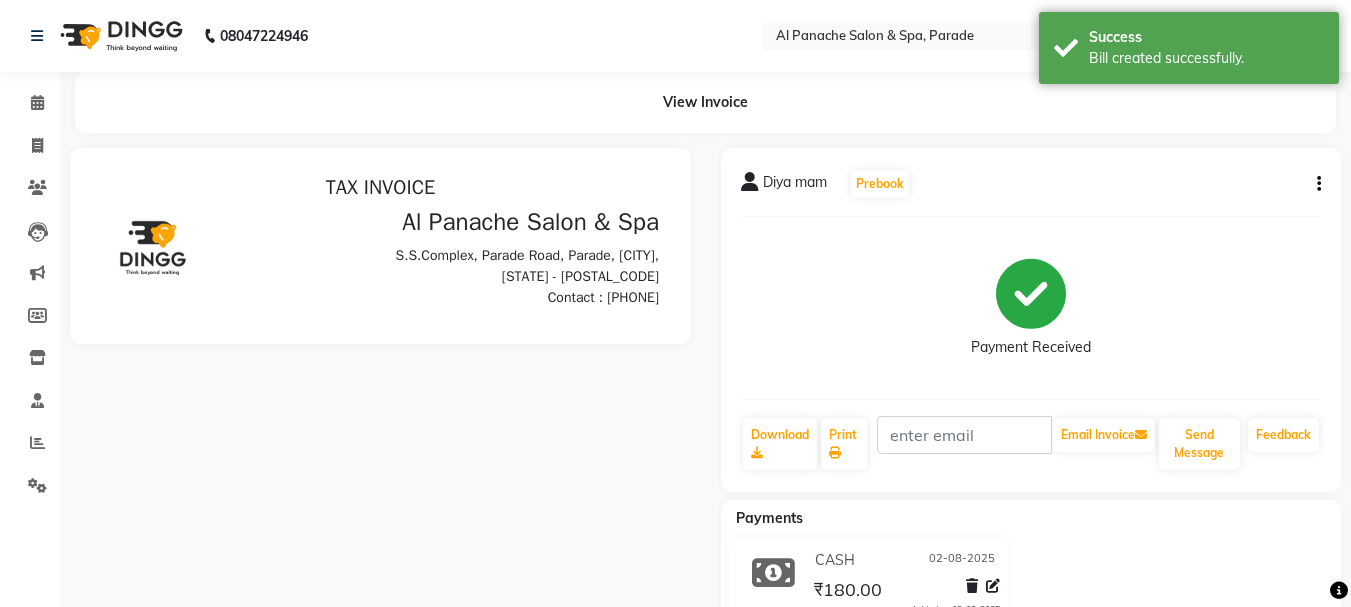 scroll, scrollTop: 0, scrollLeft: 0, axis: both 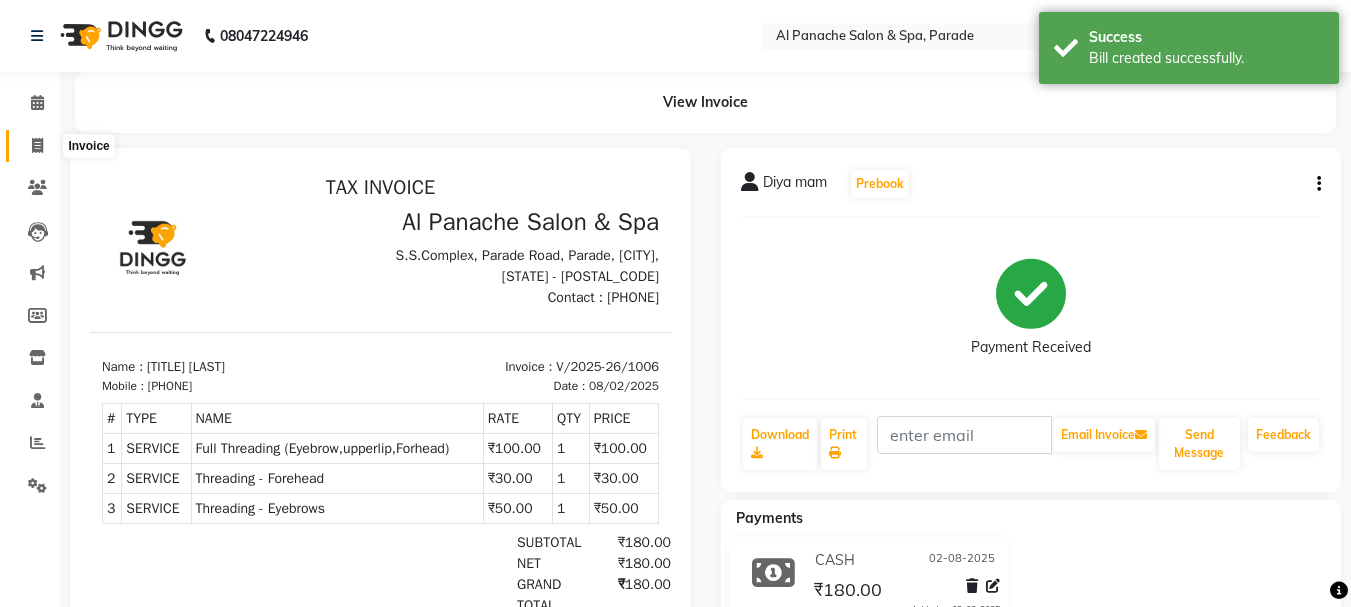 click 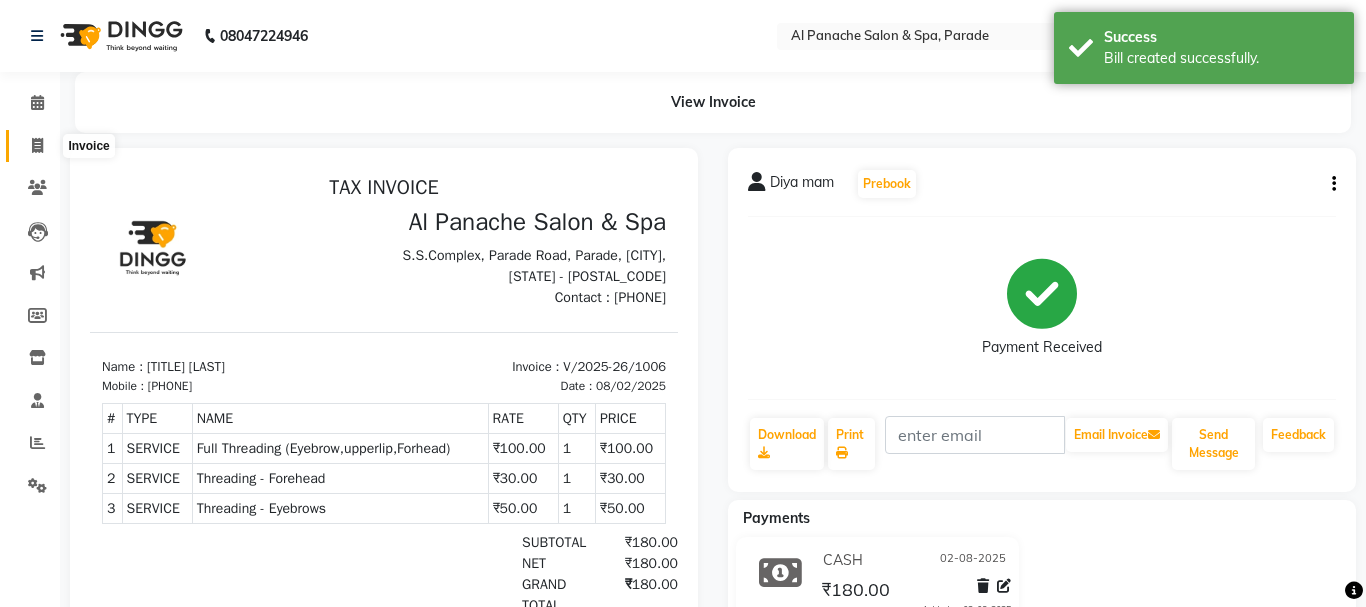 select on "463" 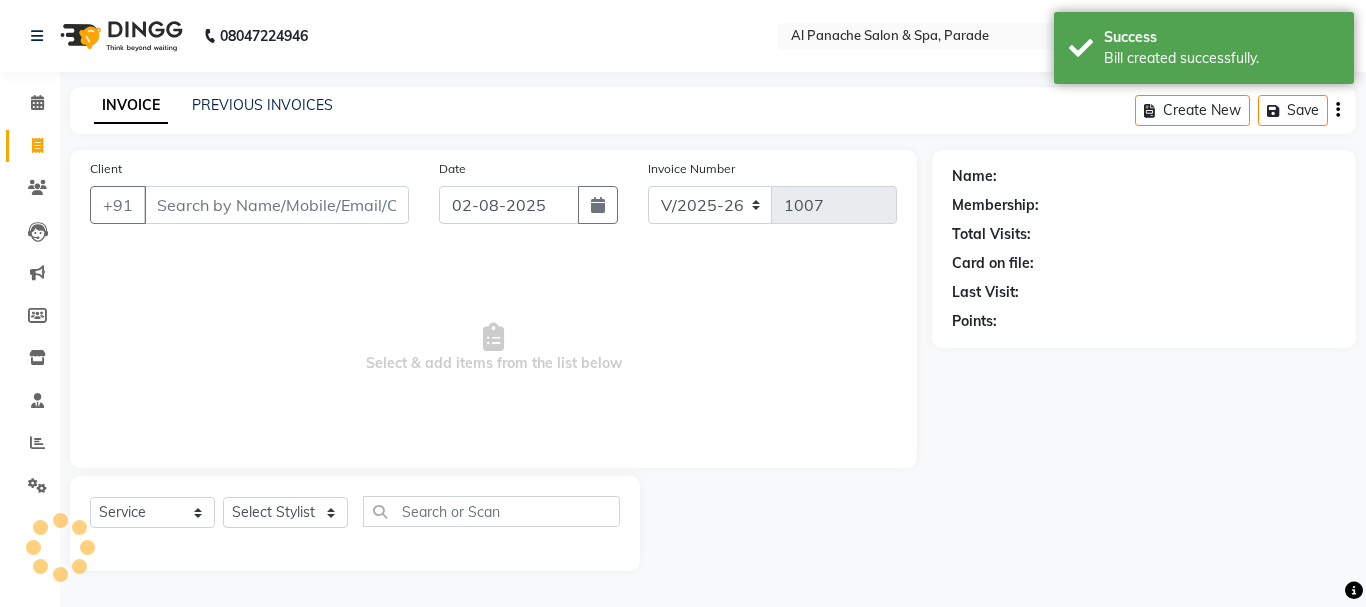 click on "Calendar" 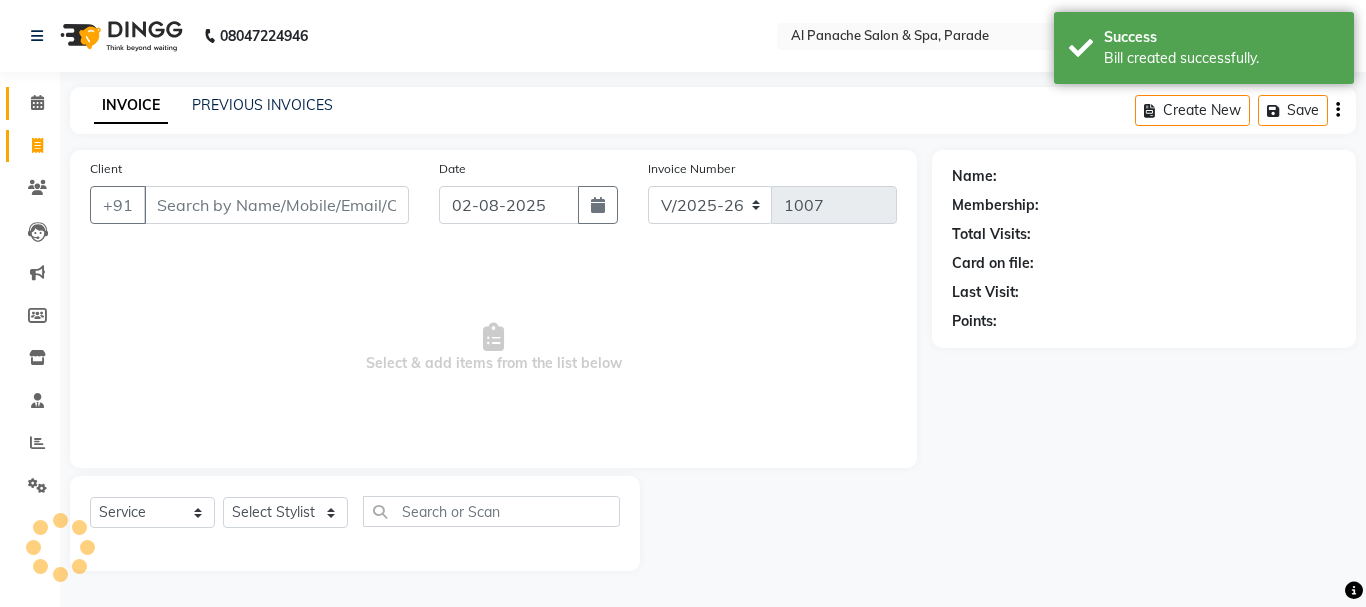 click on "Calendar" 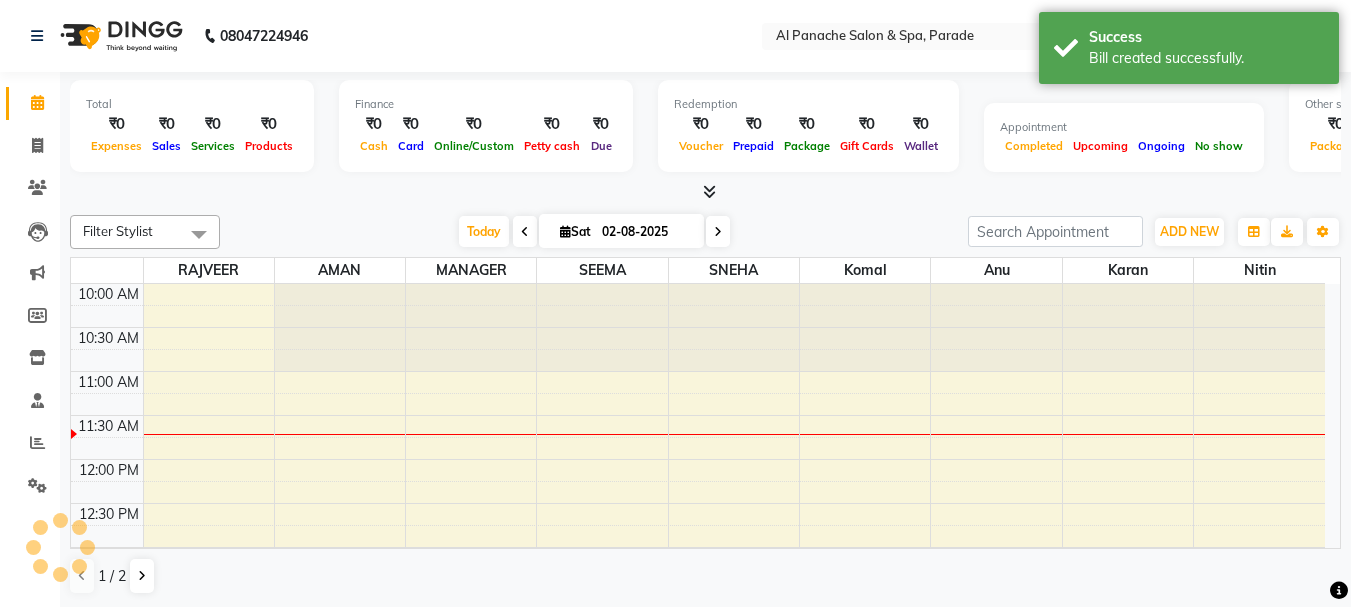scroll, scrollTop: 0, scrollLeft: 0, axis: both 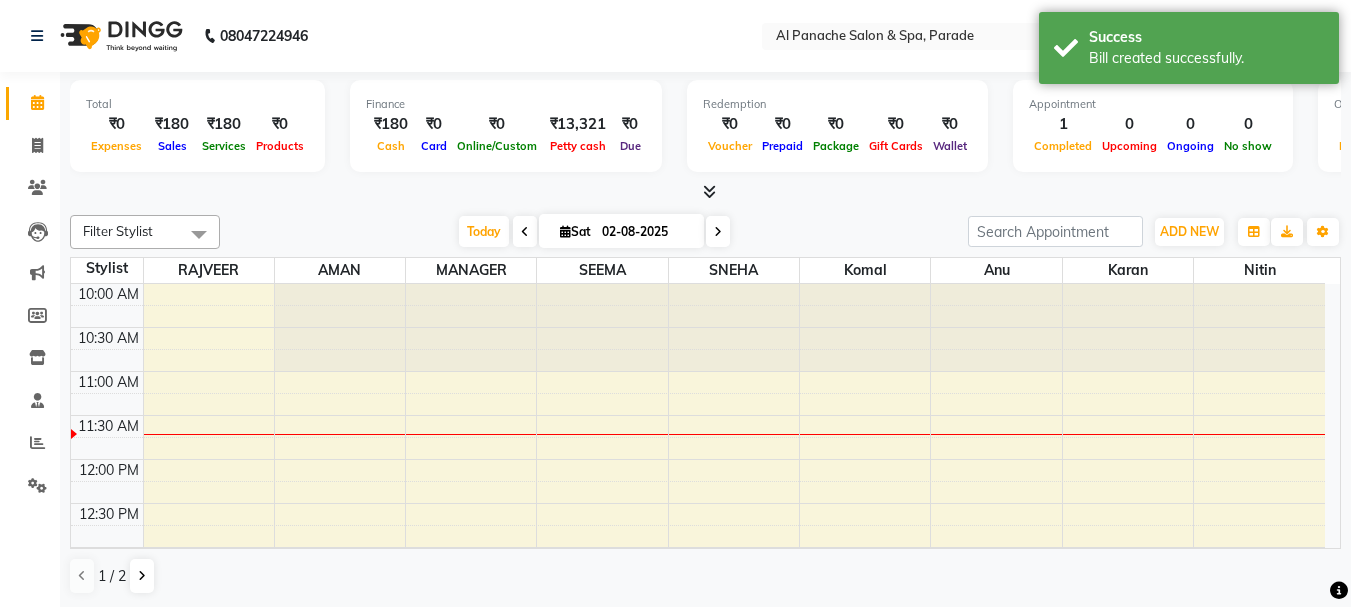 click at bounding box center [709, 191] 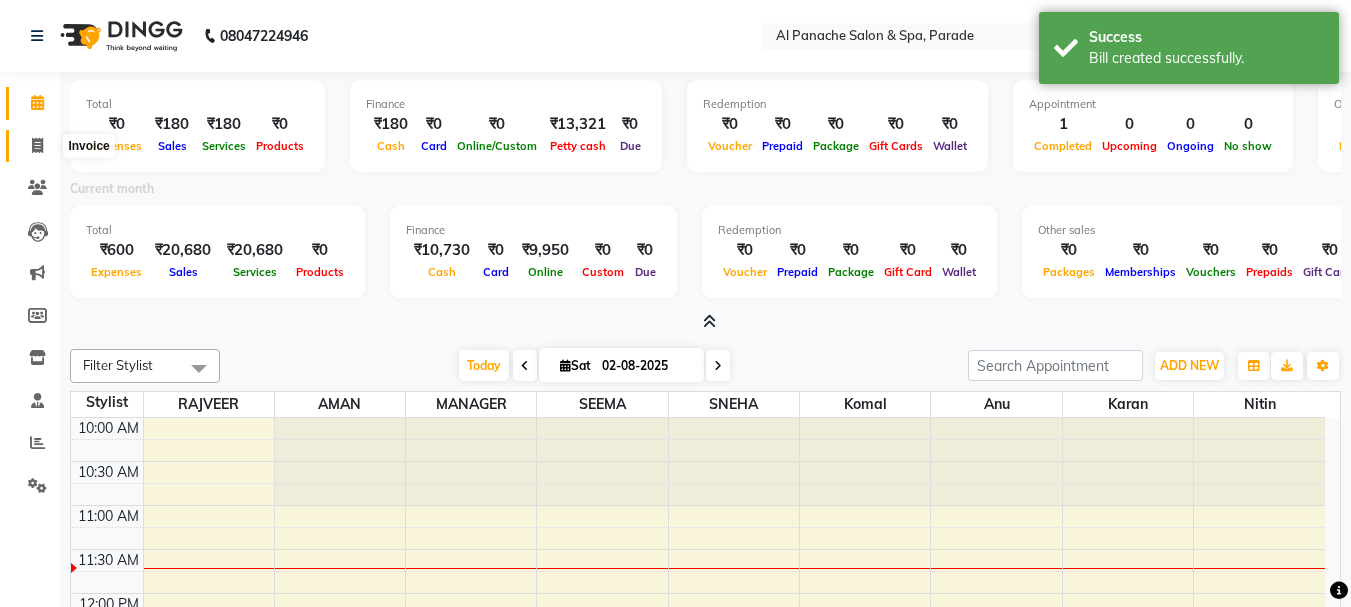click 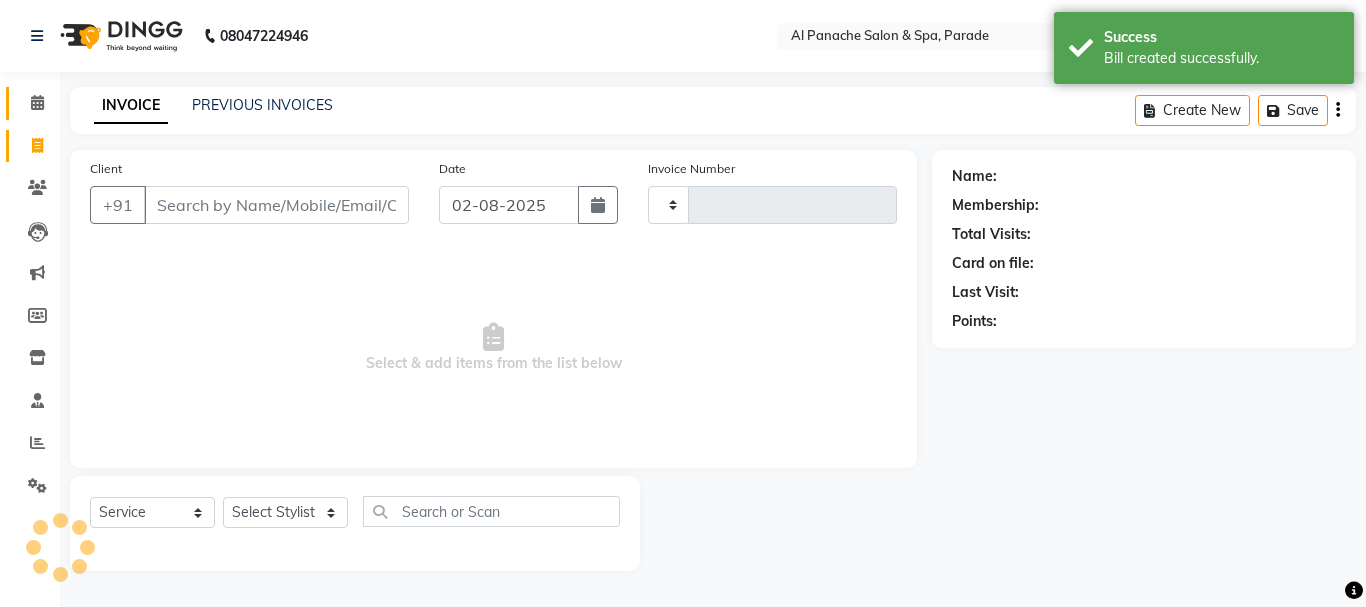 type on "1007" 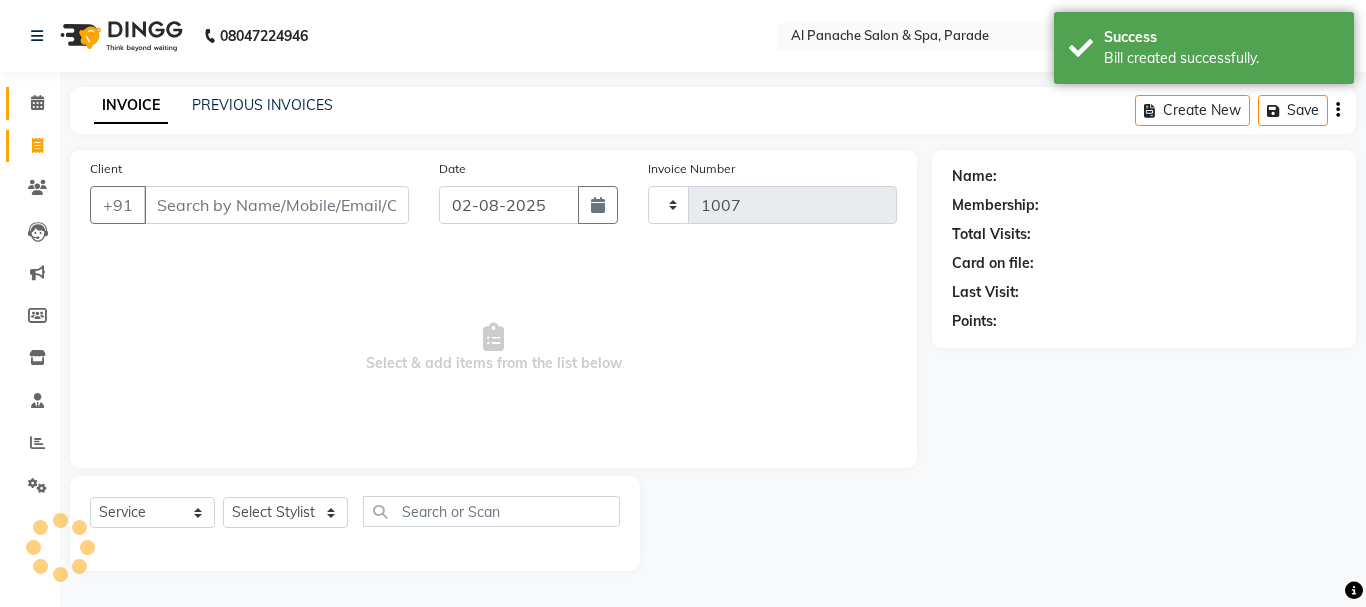 select on "463" 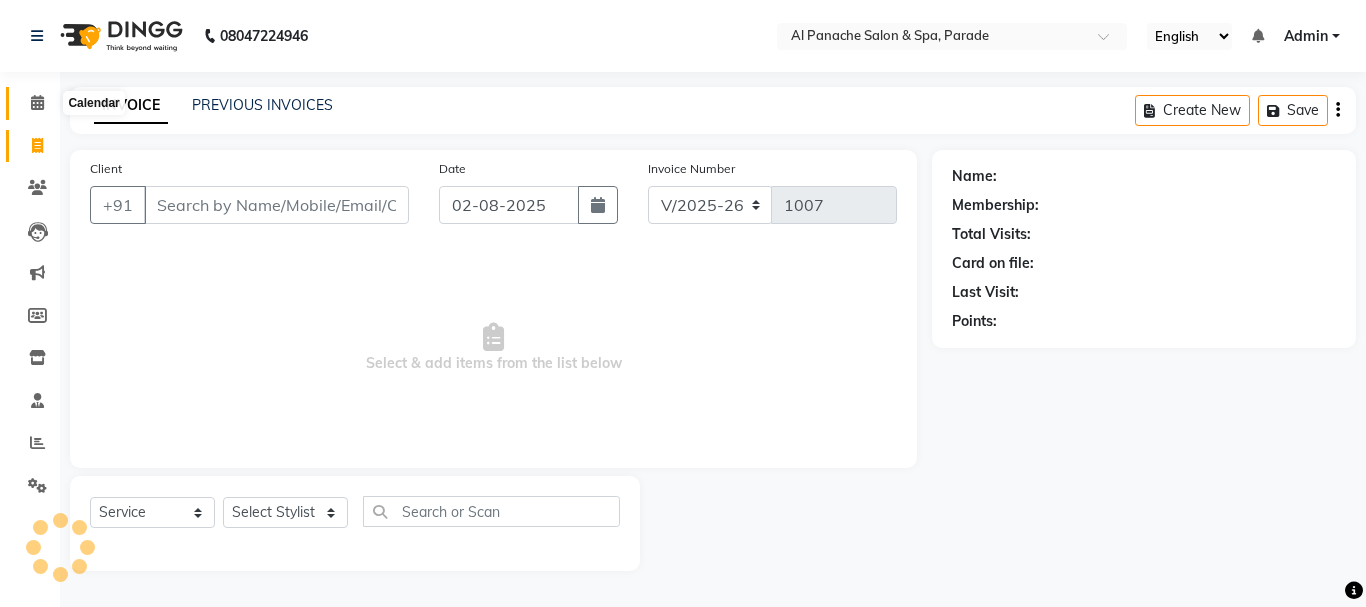 click 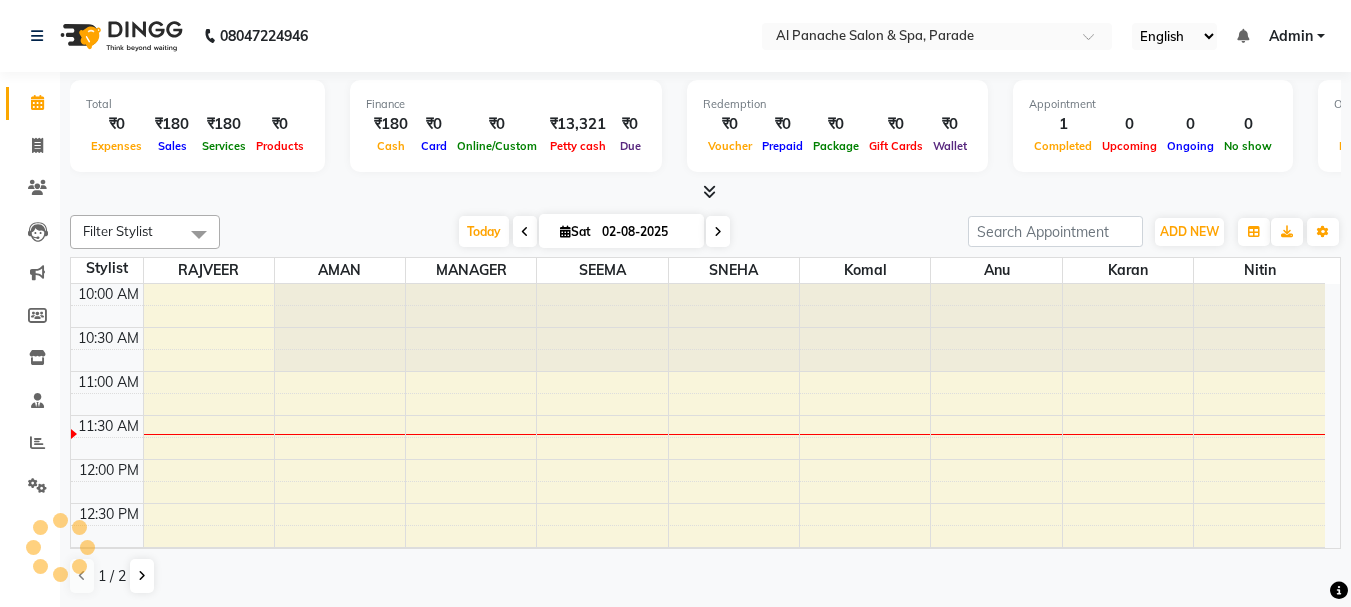 scroll, scrollTop: 0, scrollLeft: 0, axis: both 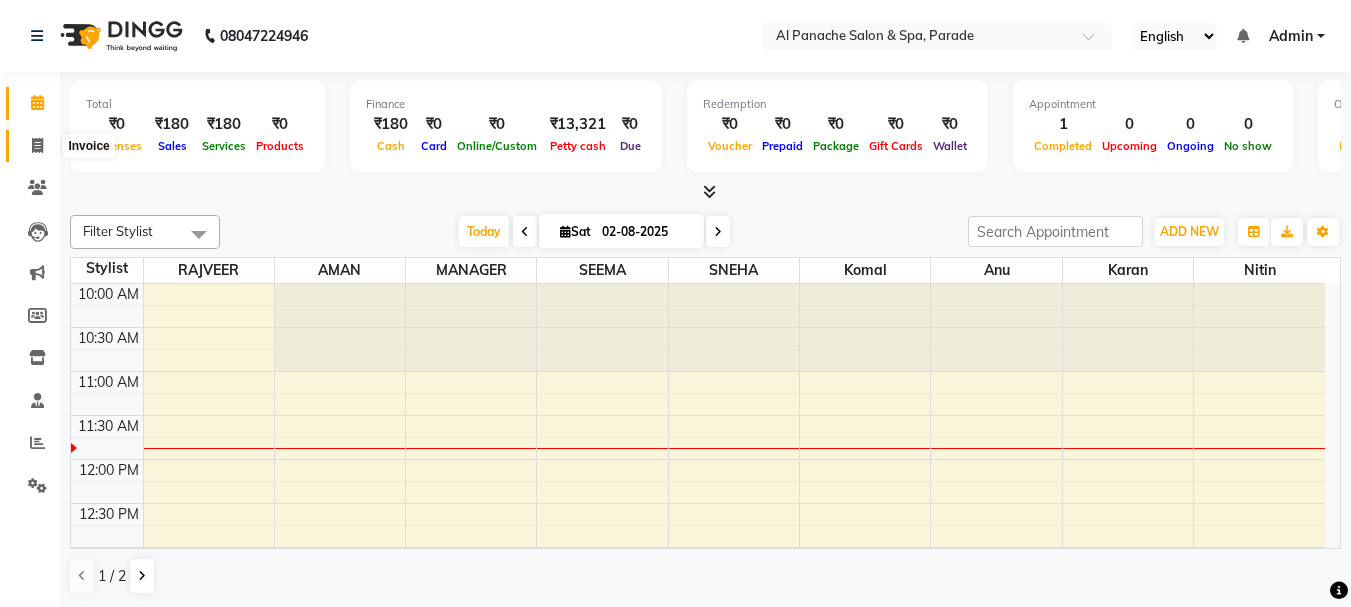click 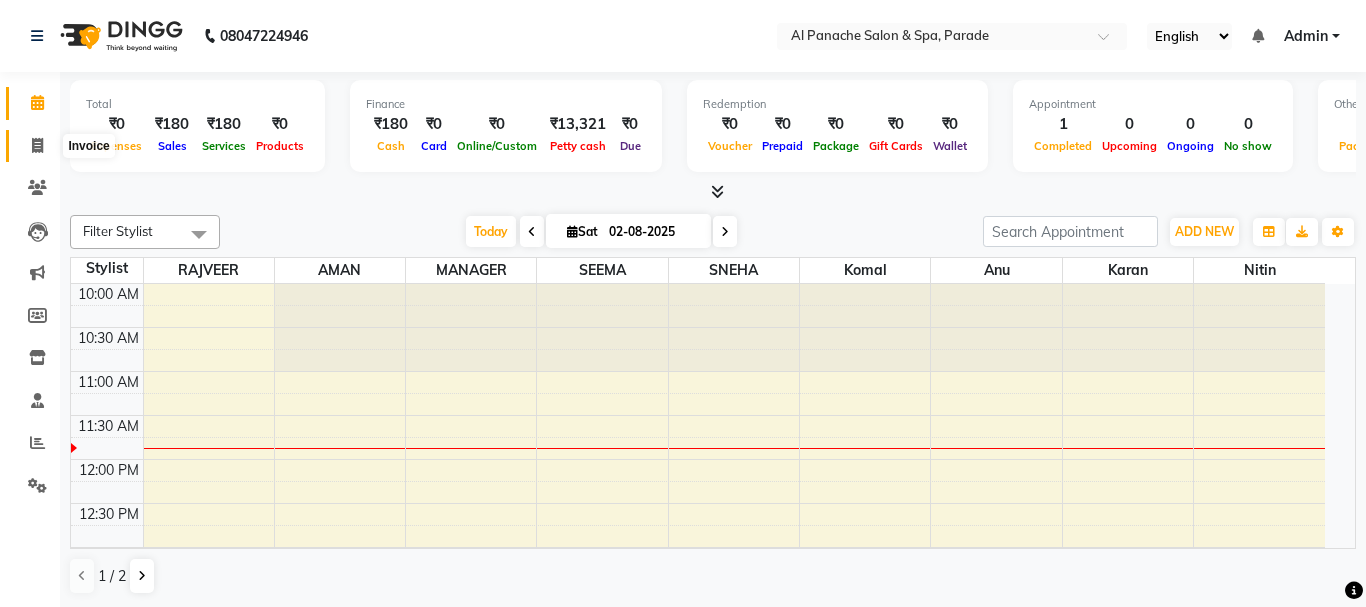 select on "service" 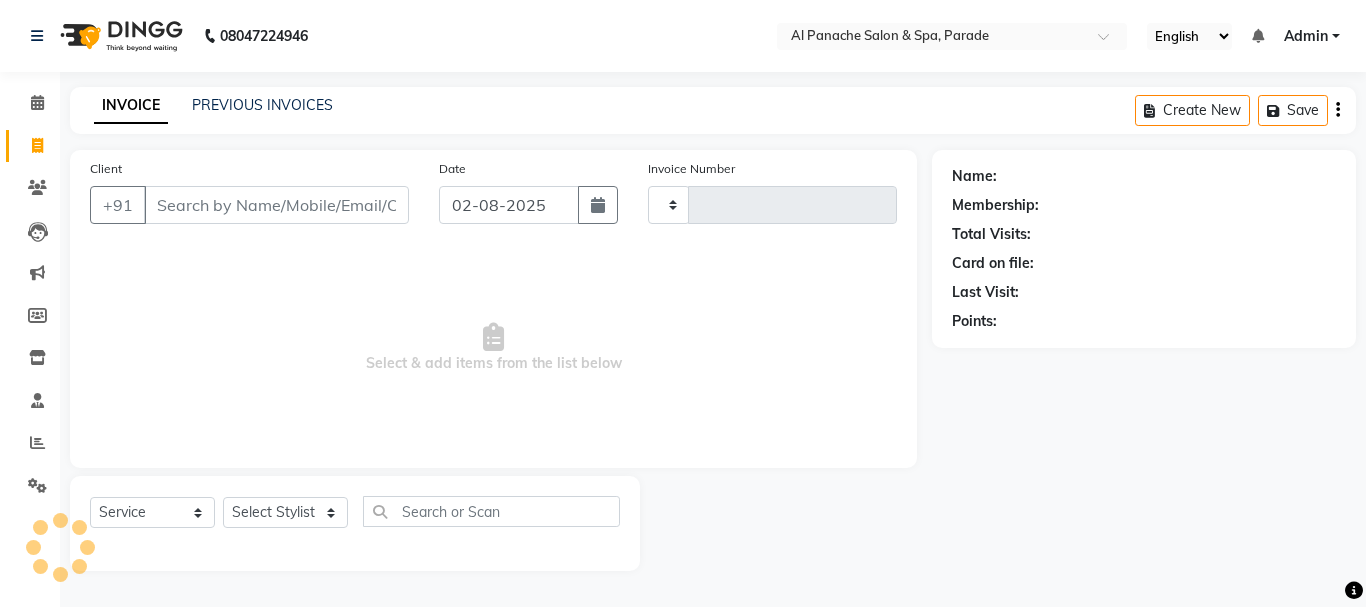 type on "1007" 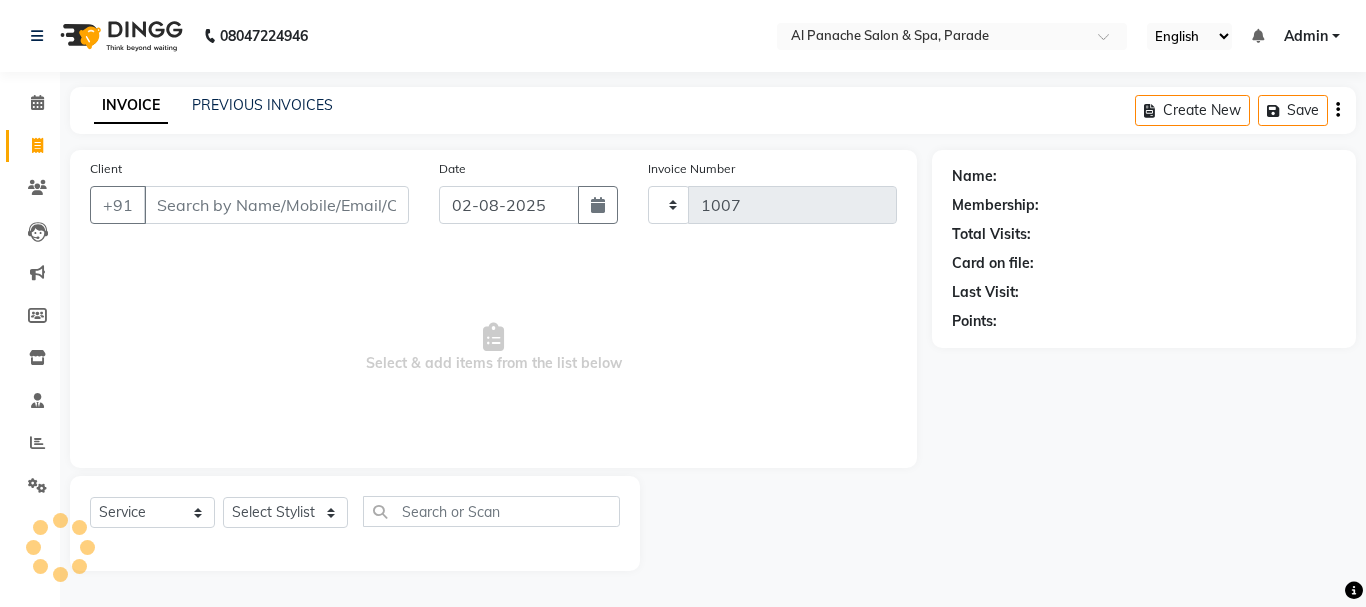 select on "463" 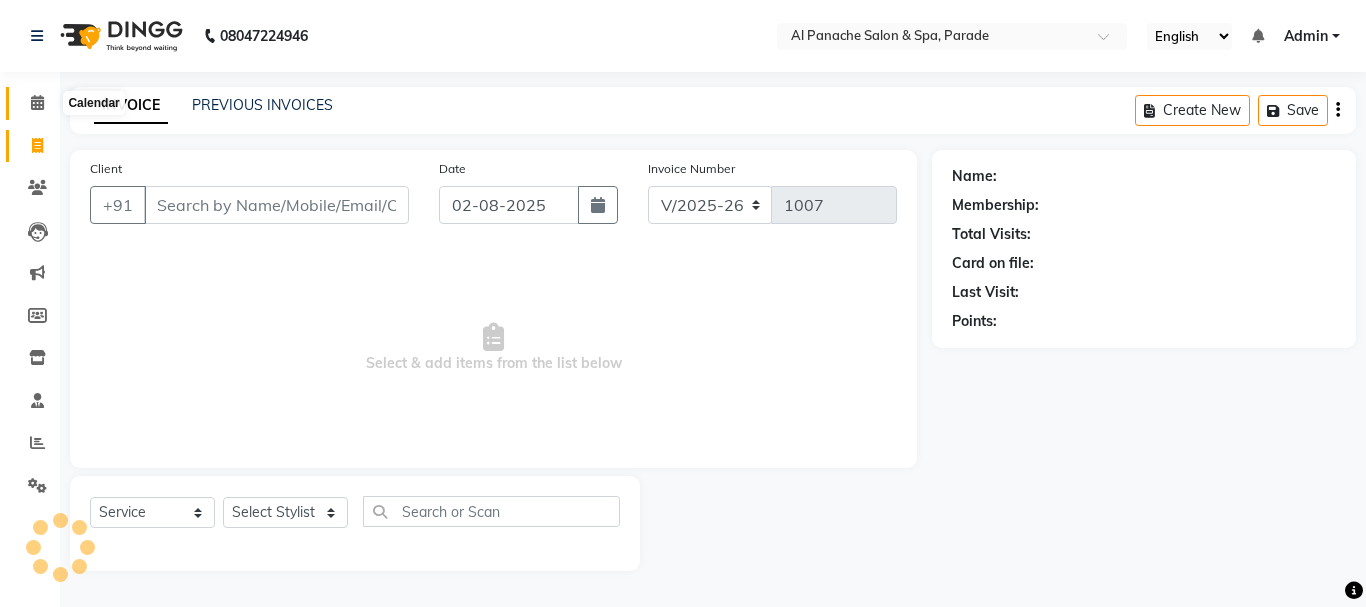 click 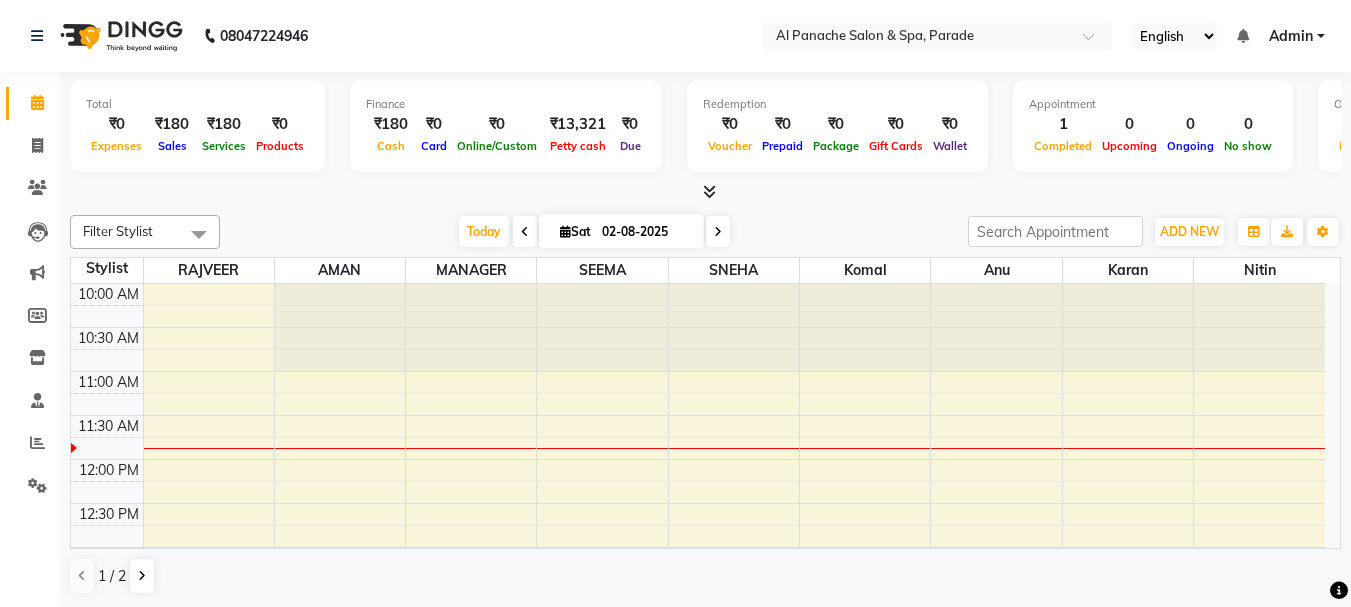 click at bounding box center [709, 191] 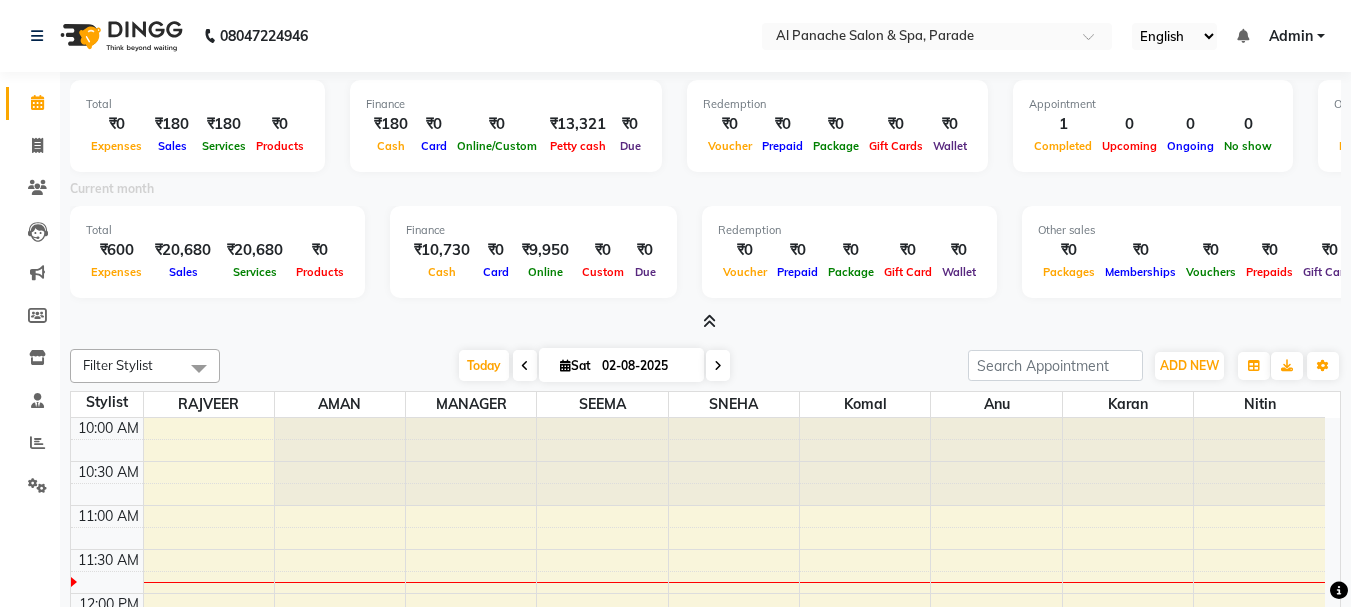 click at bounding box center [709, 321] 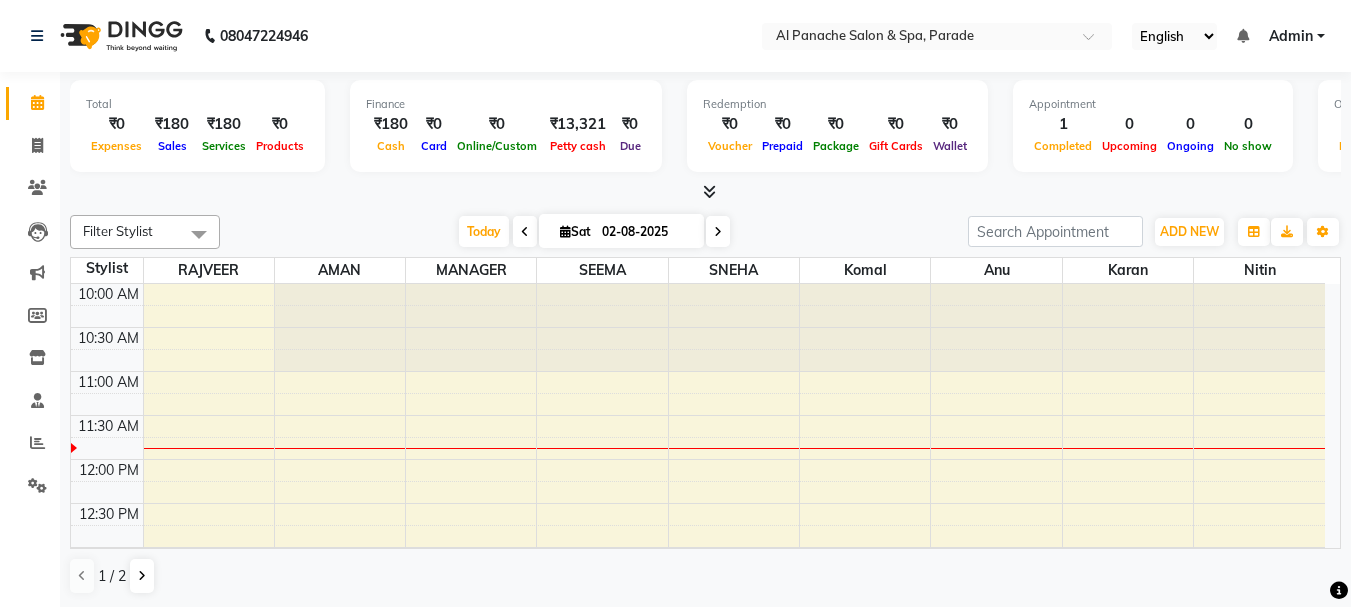 click at bounding box center (709, 191) 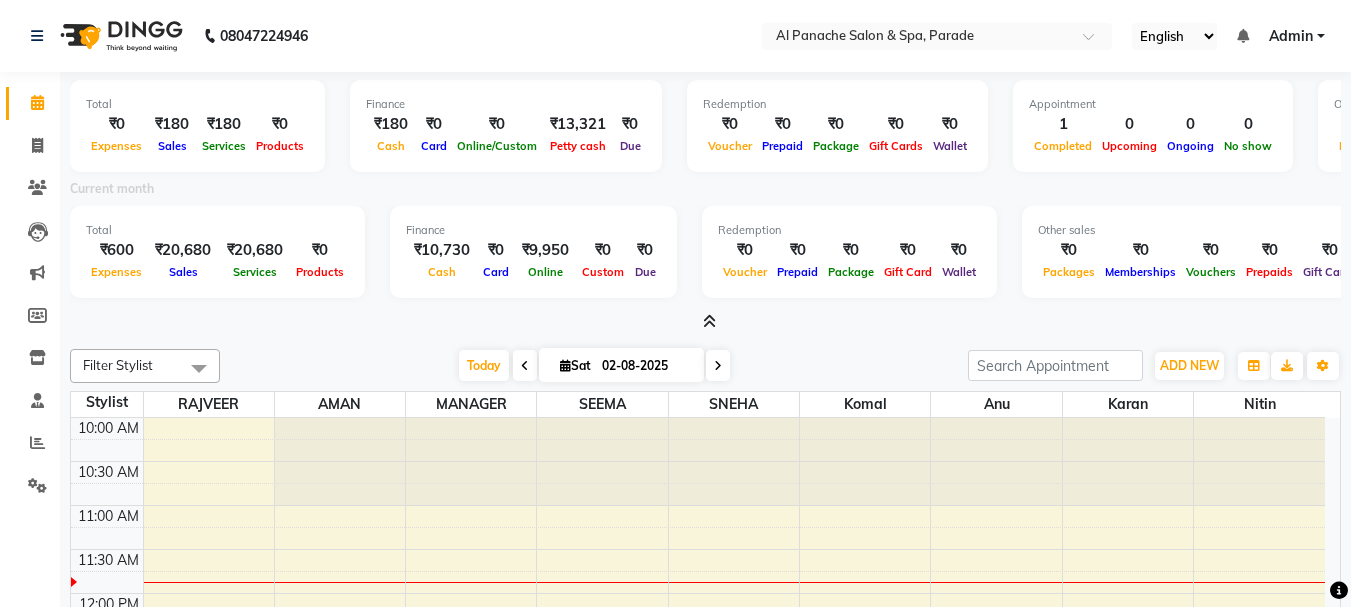 click at bounding box center [709, 321] 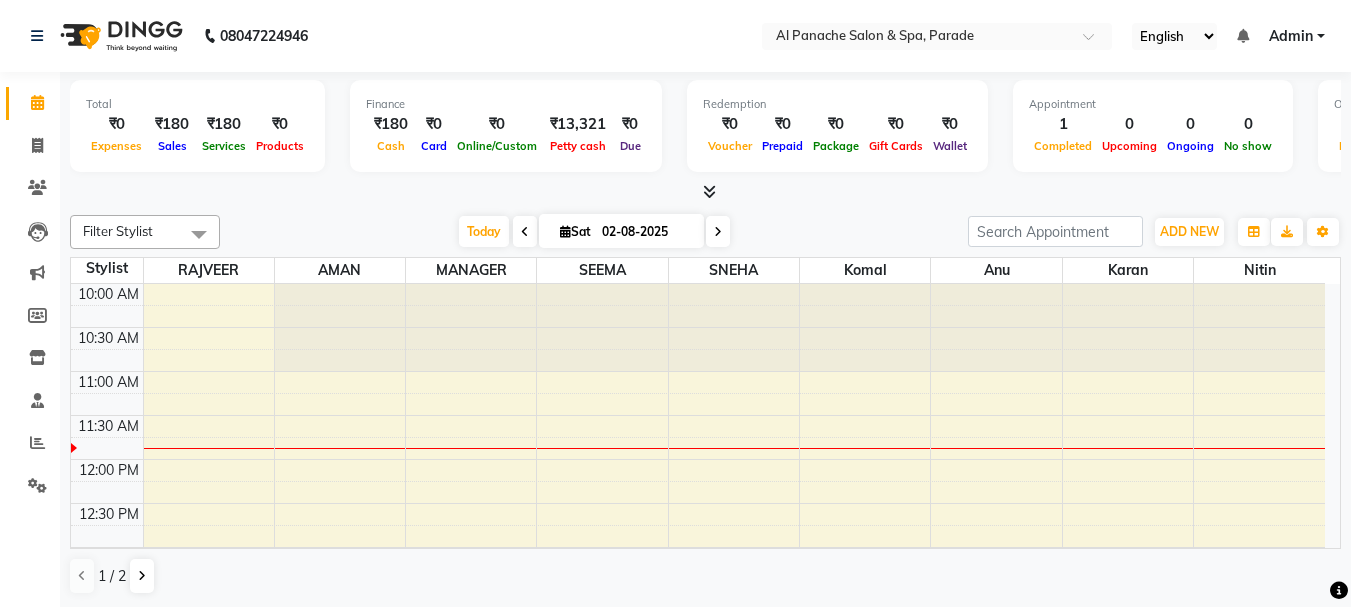 click at bounding box center (709, 191) 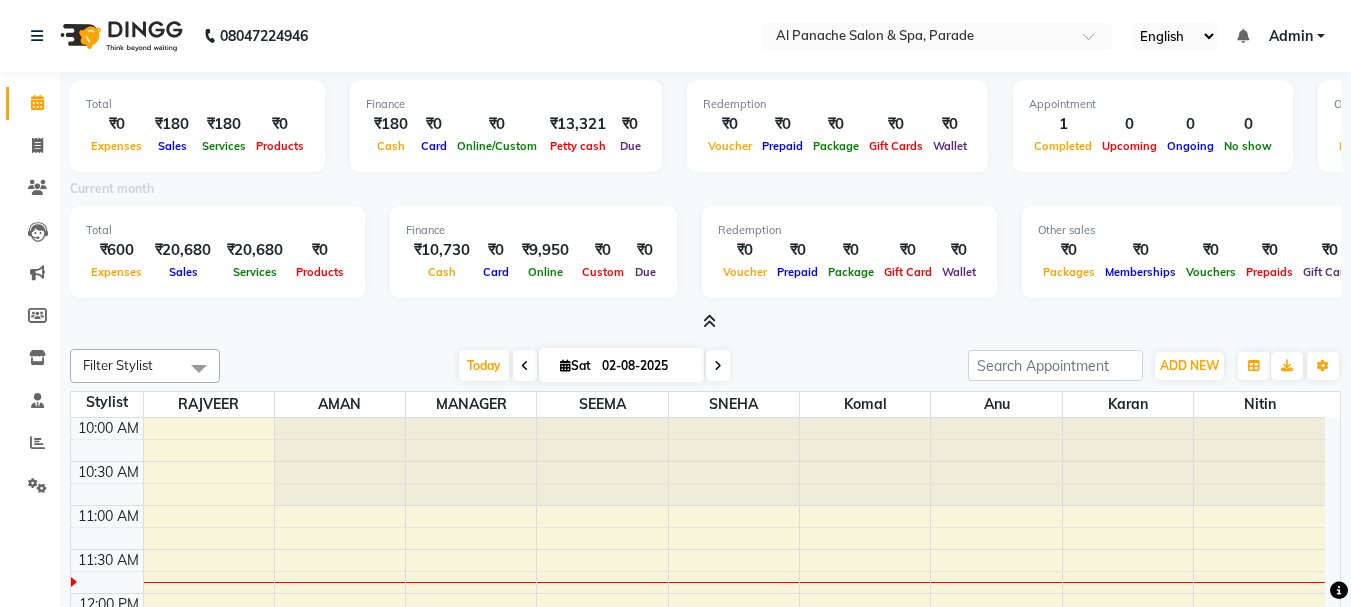 click at bounding box center (709, 321) 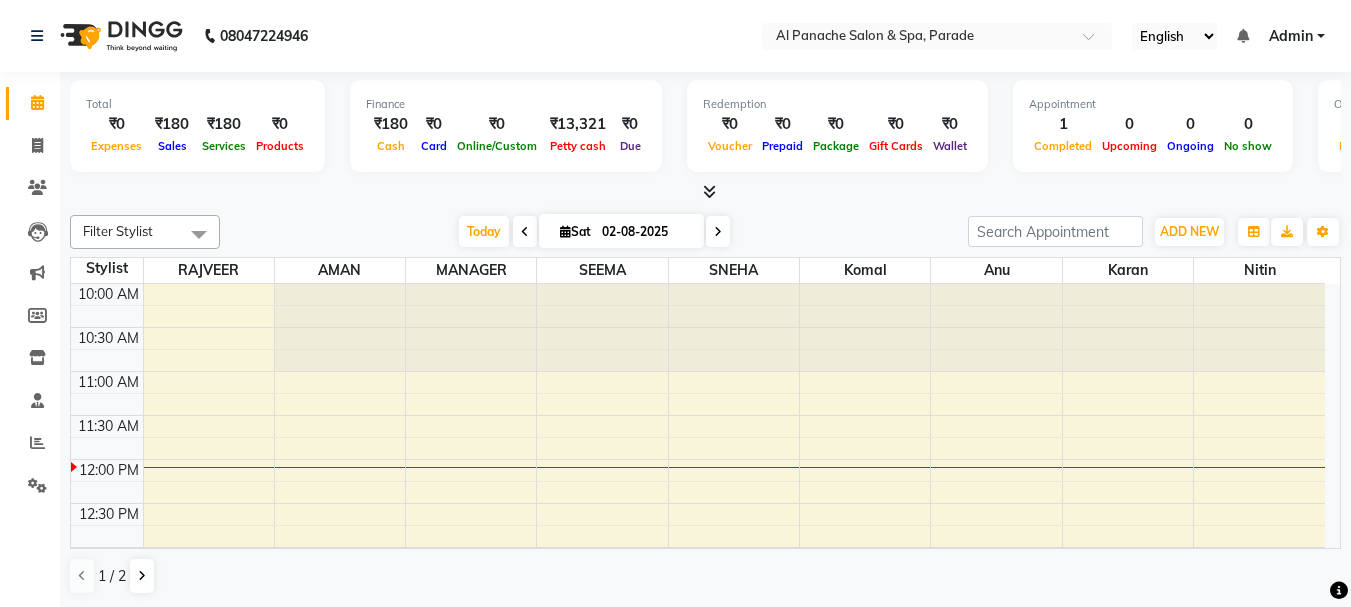 click at bounding box center (705, 192) 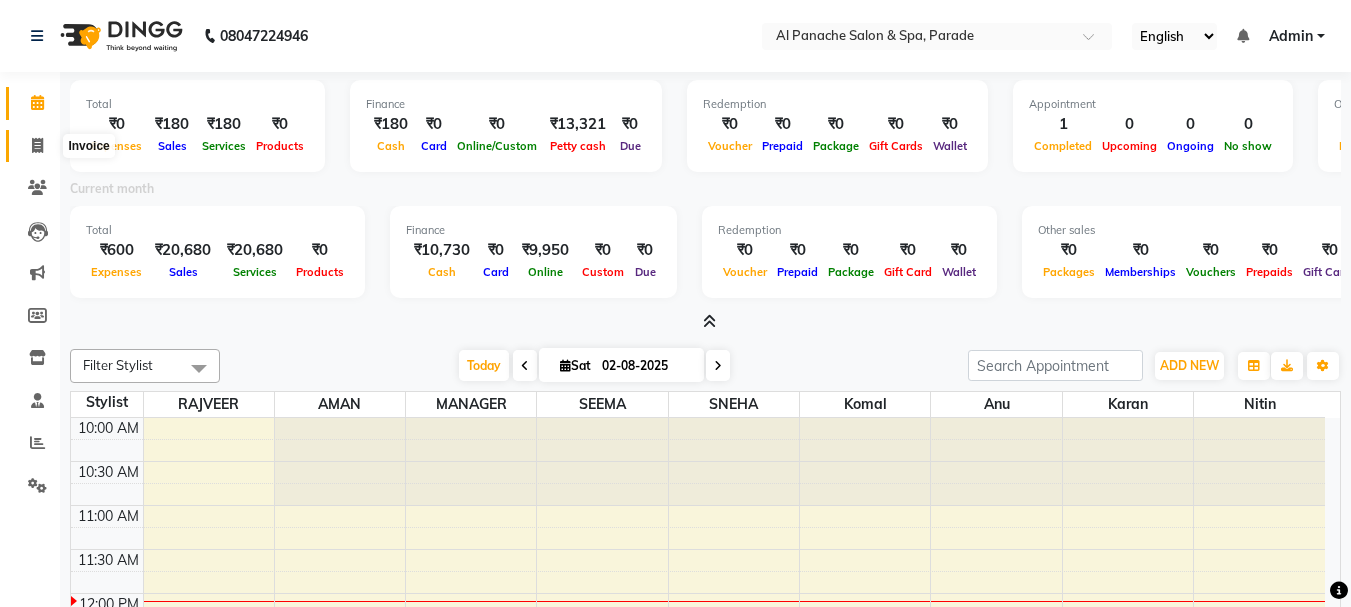 click 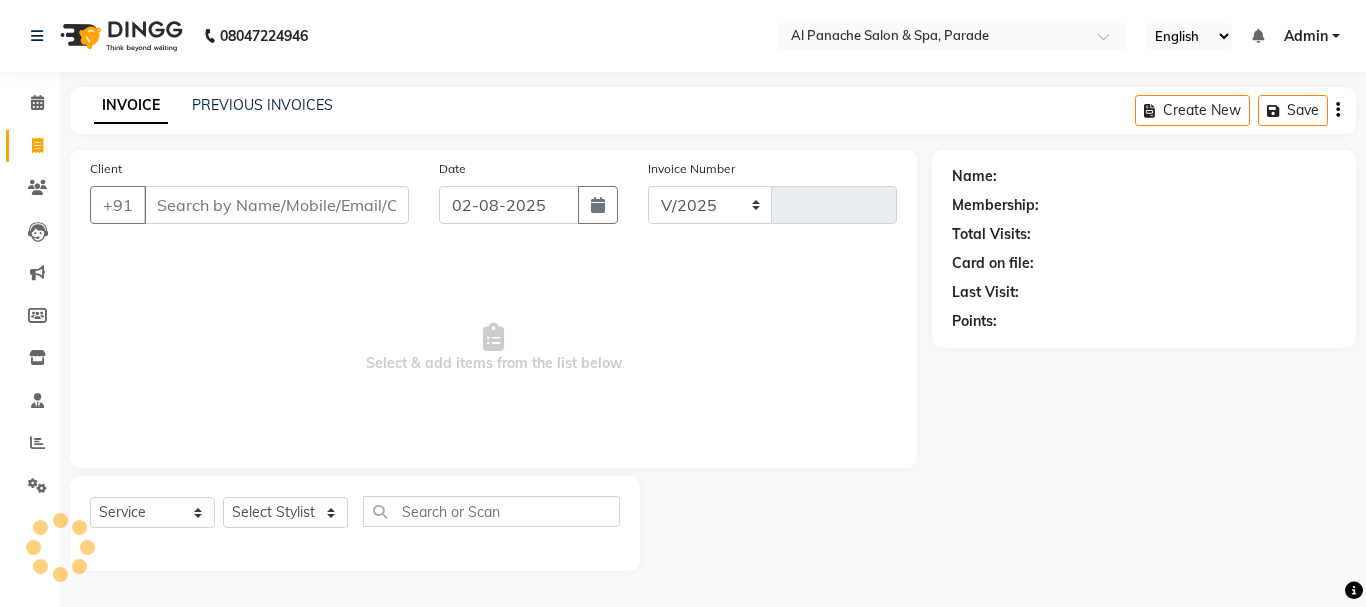select on "463" 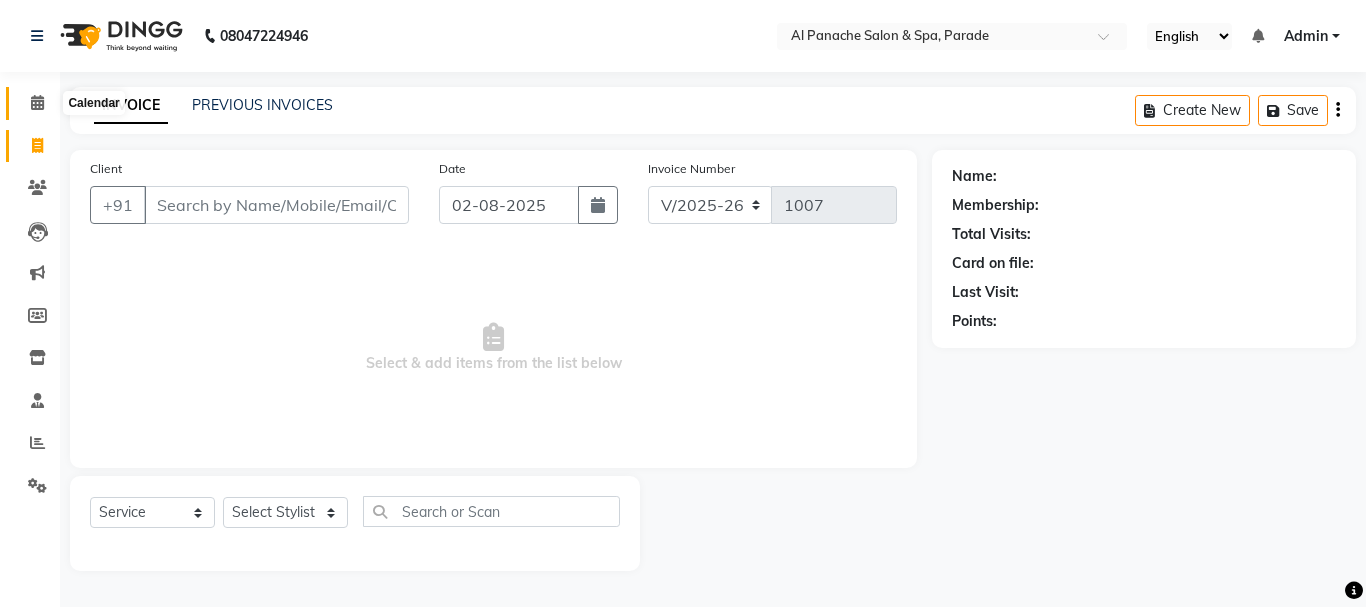 click 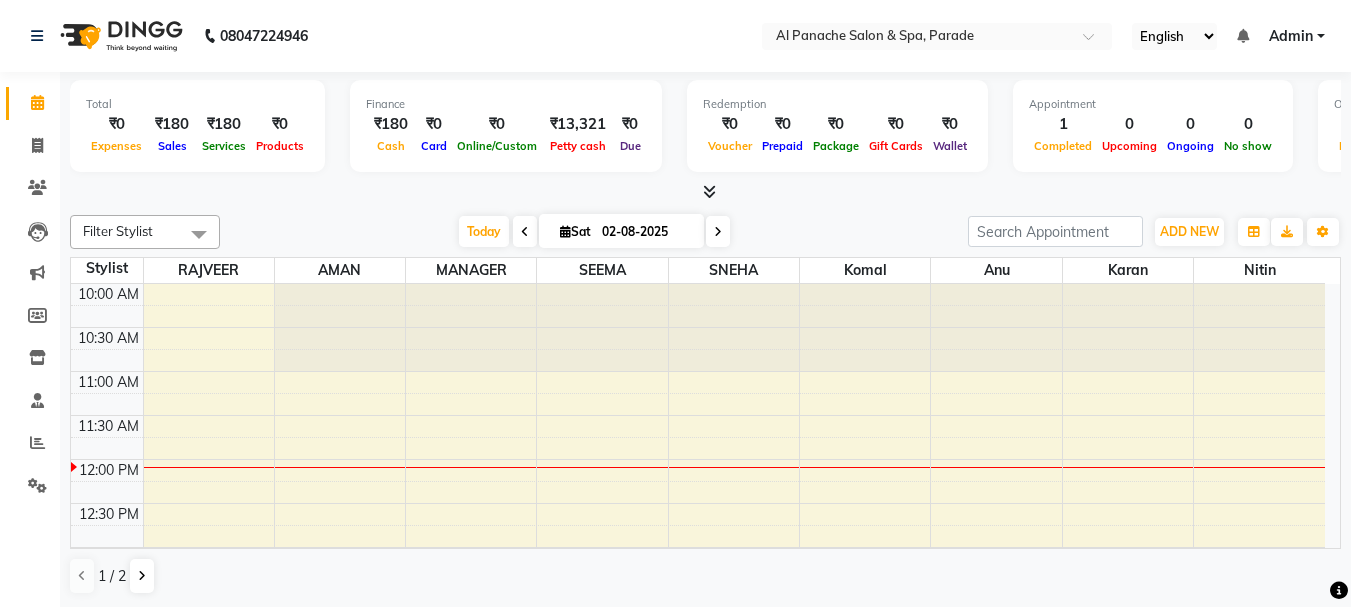 scroll, scrollTop: 0, scrollLeft: 0, axis: both 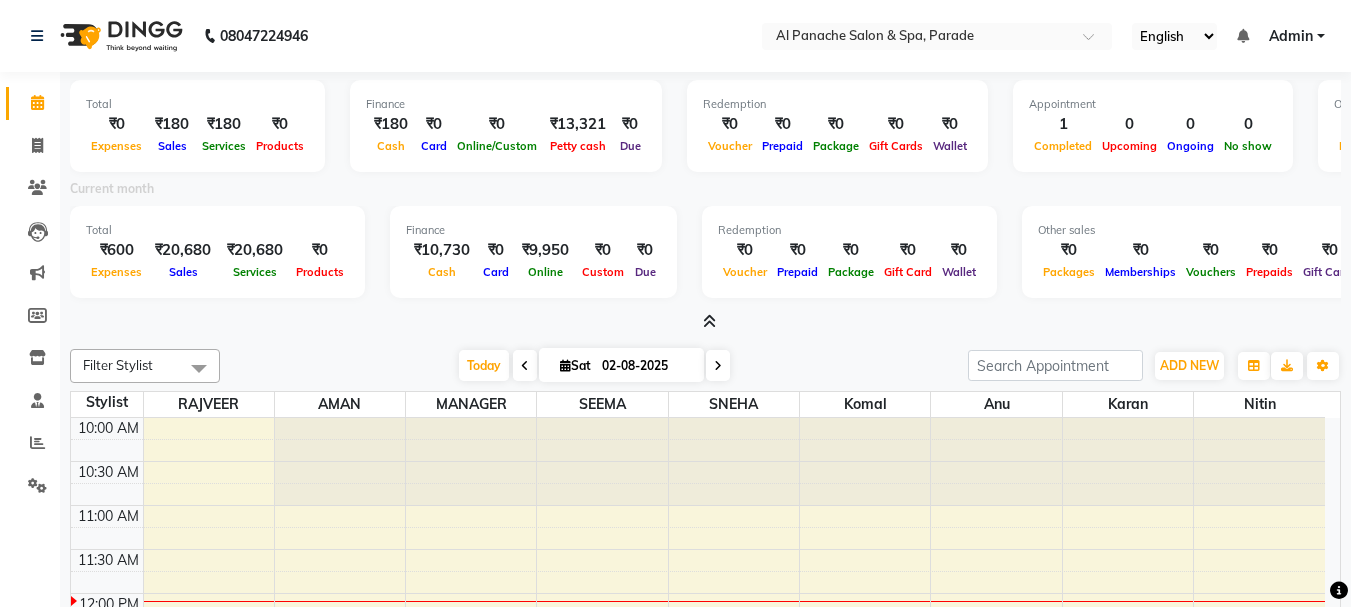 click at bounding box center (709, 321) 